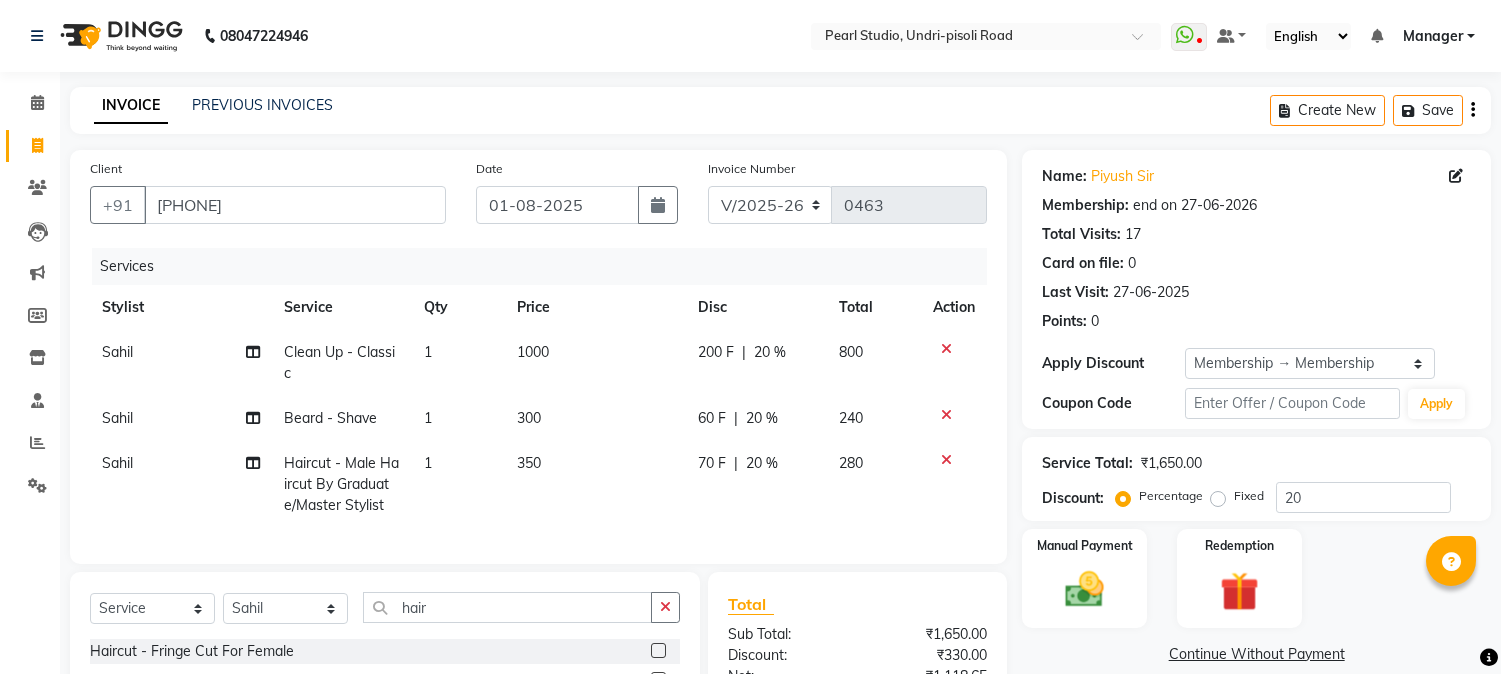 select on "5290" 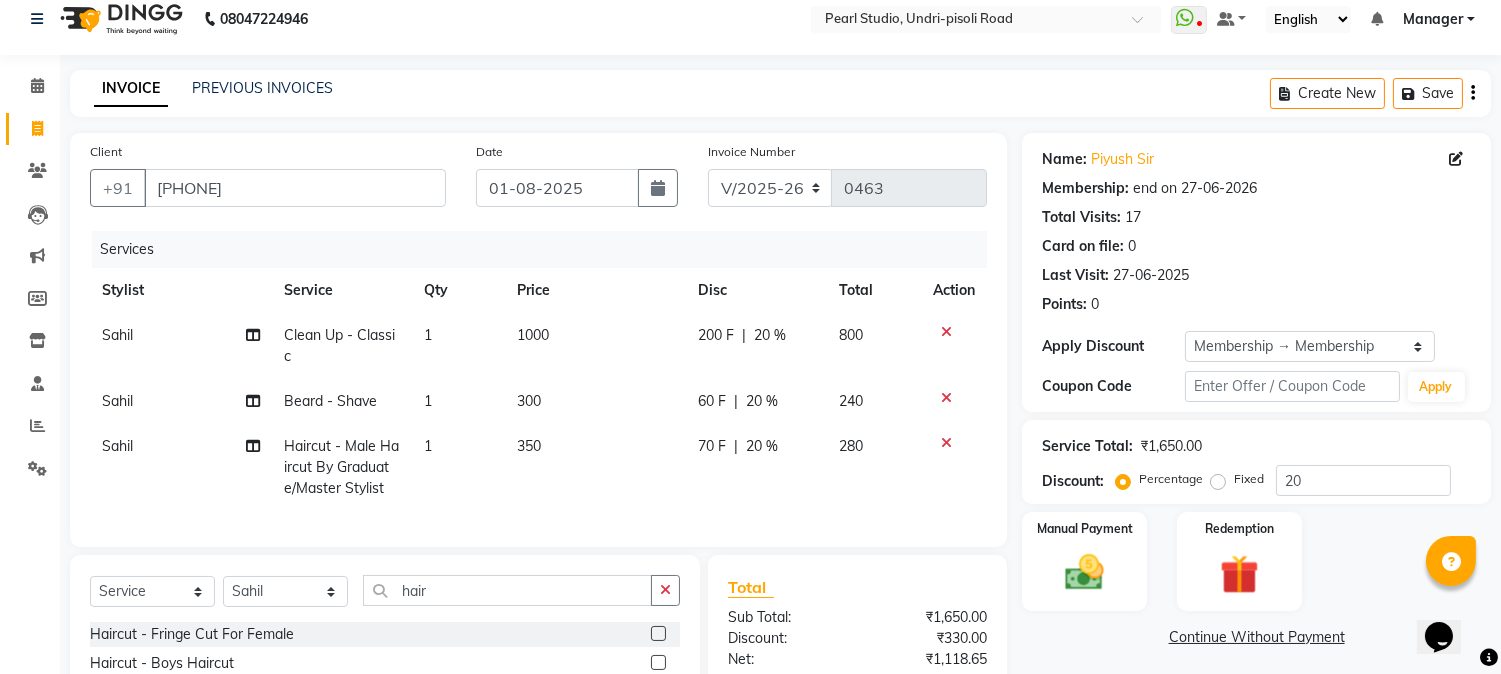 scroll, scrollTop: 0, scrollLeft: 0, axis: both 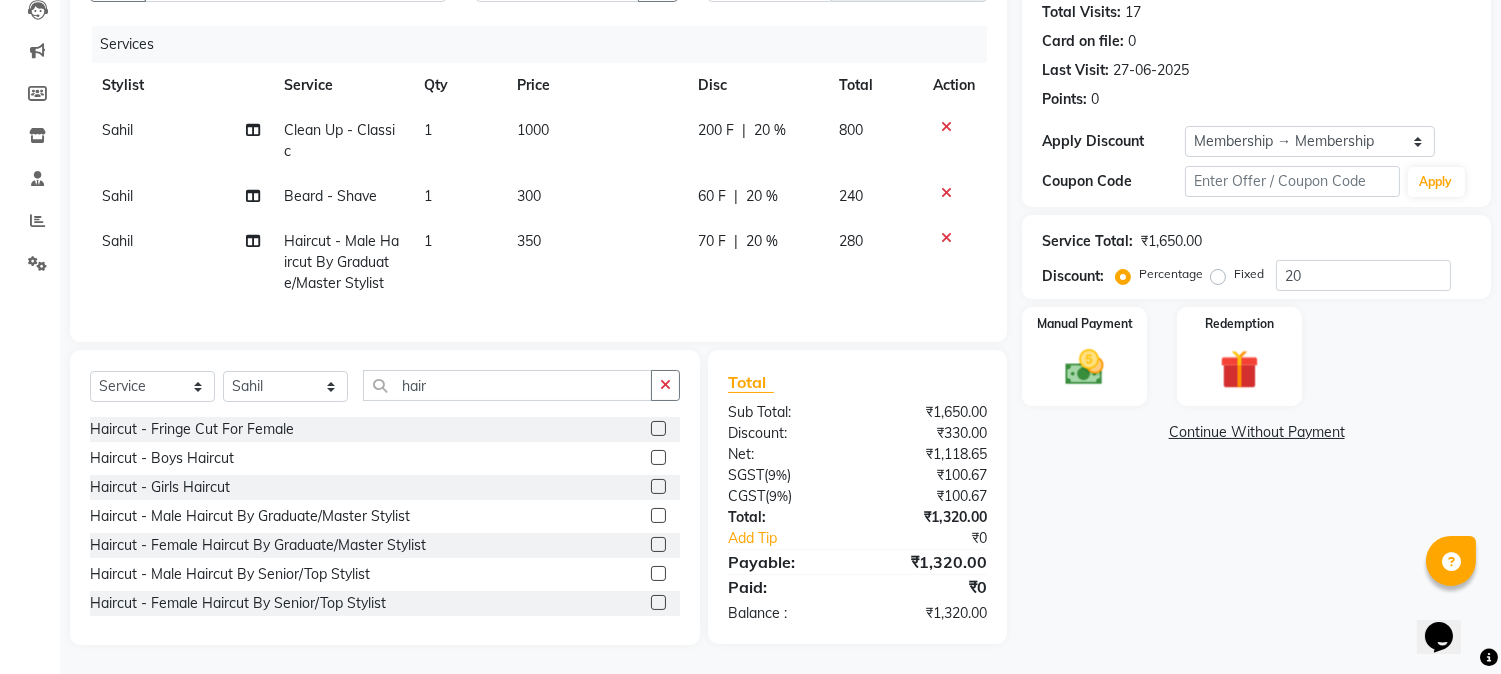 click on "Sahil" 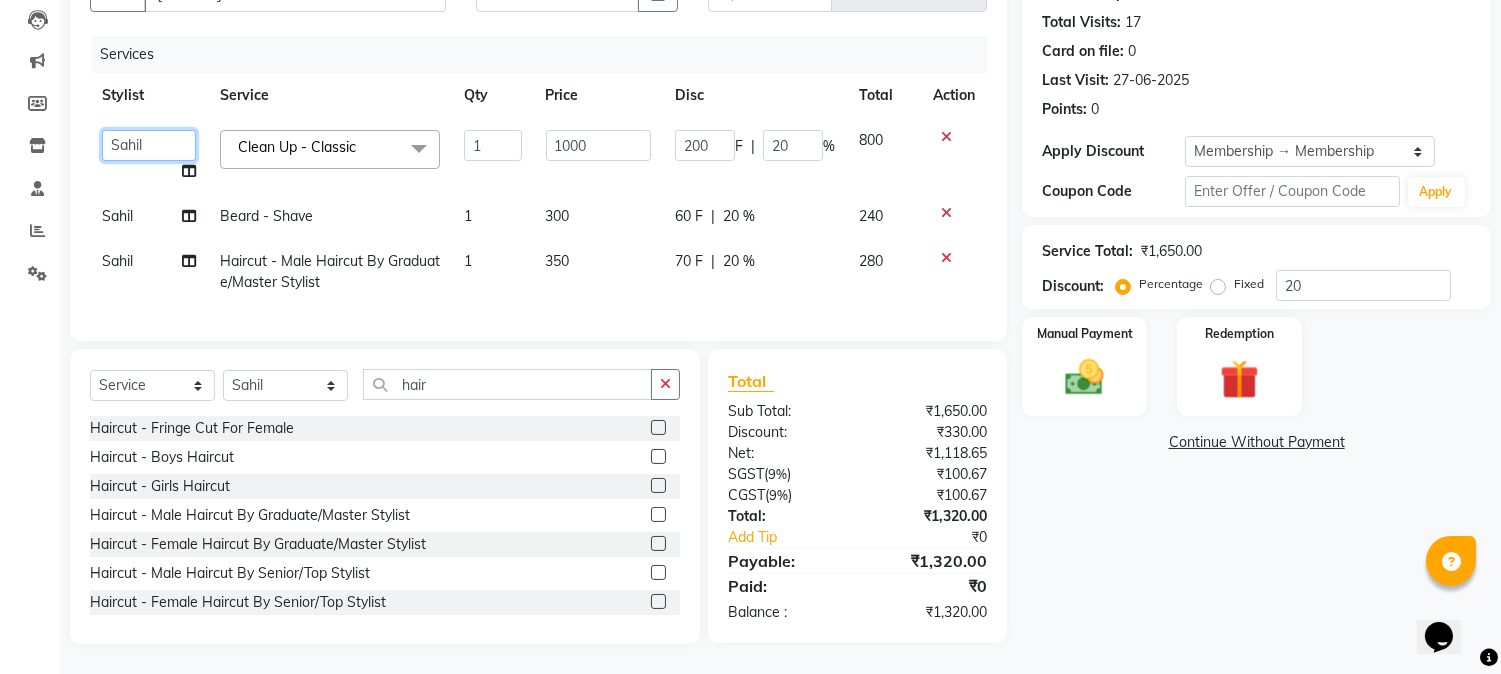 click on "Manager   [FIRST] [LAST]   [FIRST] [LAST]   [FIRST]   [FIRST] [LAST]   [FIRST] [LAST]   [FIRST]   [FIRST] [LAST]" 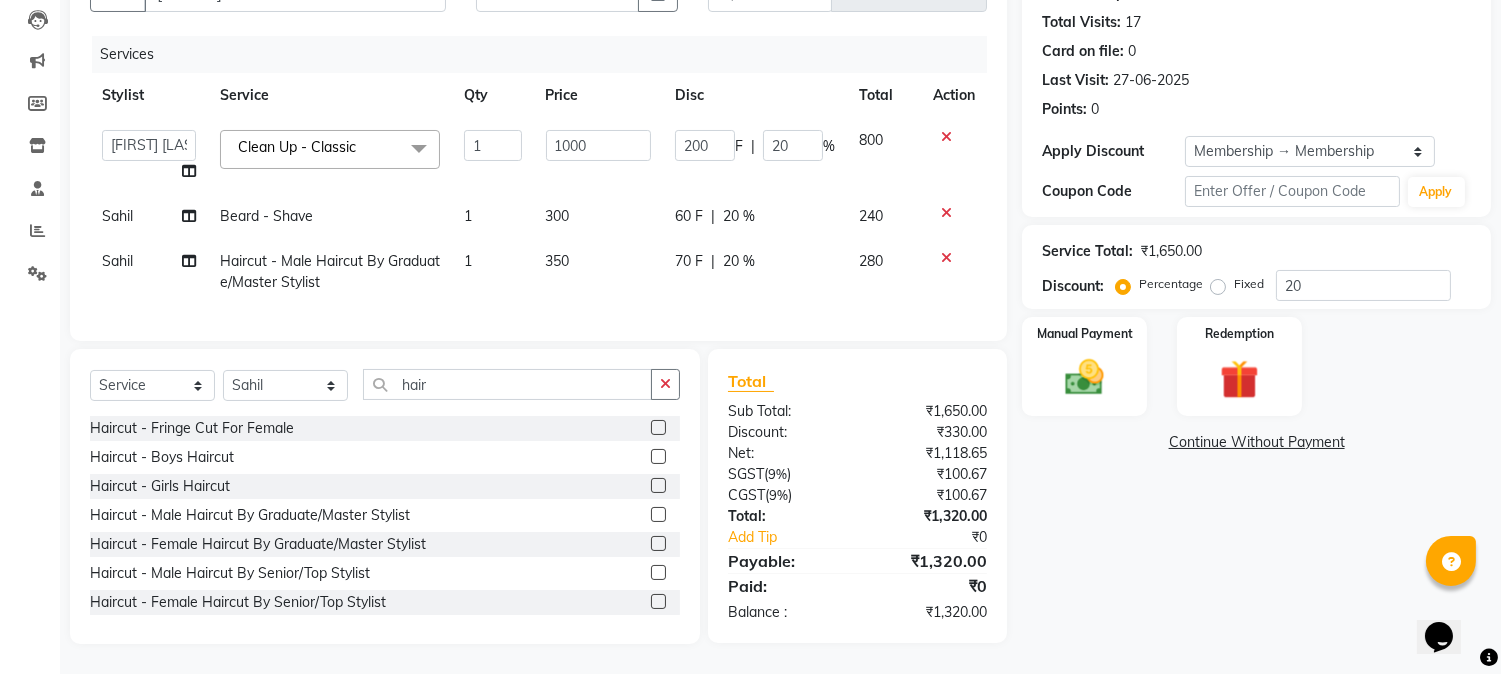 select on "38008" 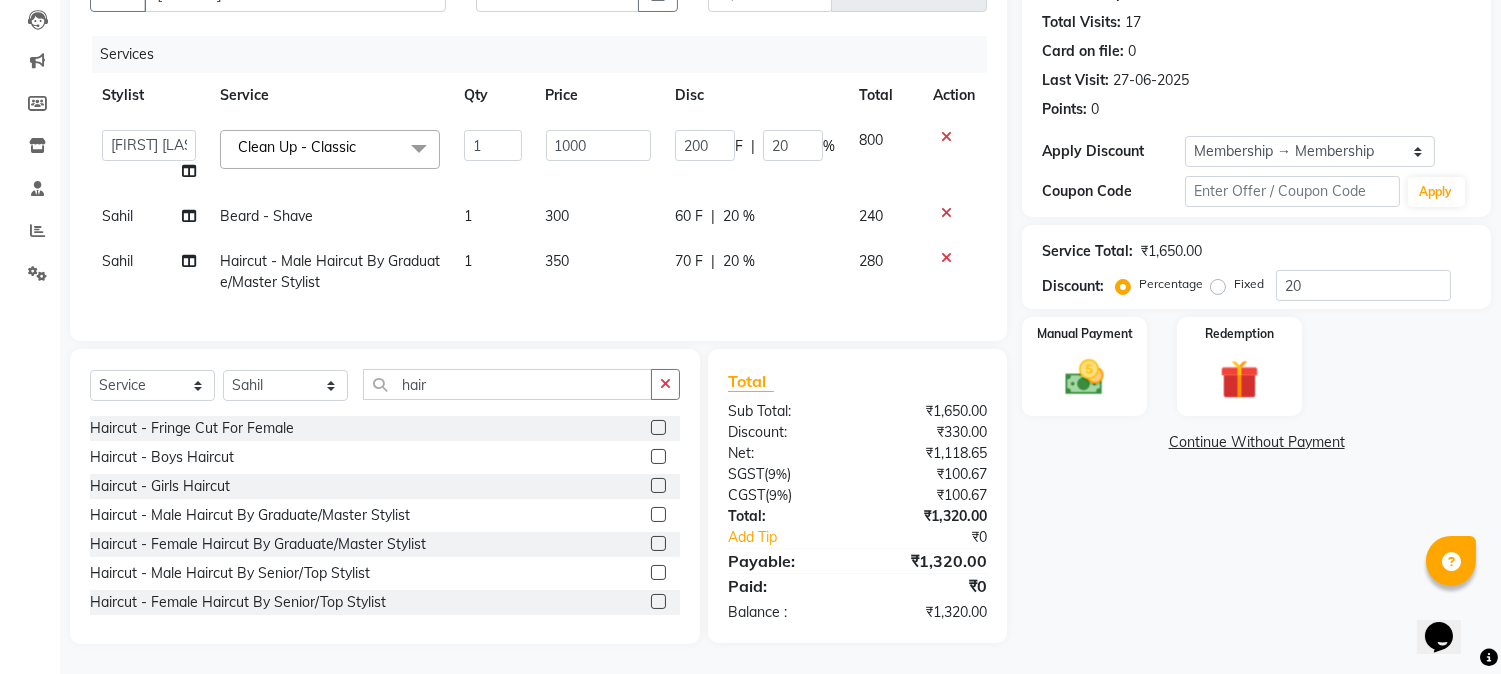 click on "Name: [FIRST] Sir Membership: end on [DATE] Total Visits:  17 Card on file:  0 Last Visit:   [DATE] Points:   0  Apply Discount Select Membership → Membership Coupon Code Apply Service Total:  ₹1,650.00  Discount:  Percentage   Fixed  20 Manual Payment Redemption  Continue Without Payment" 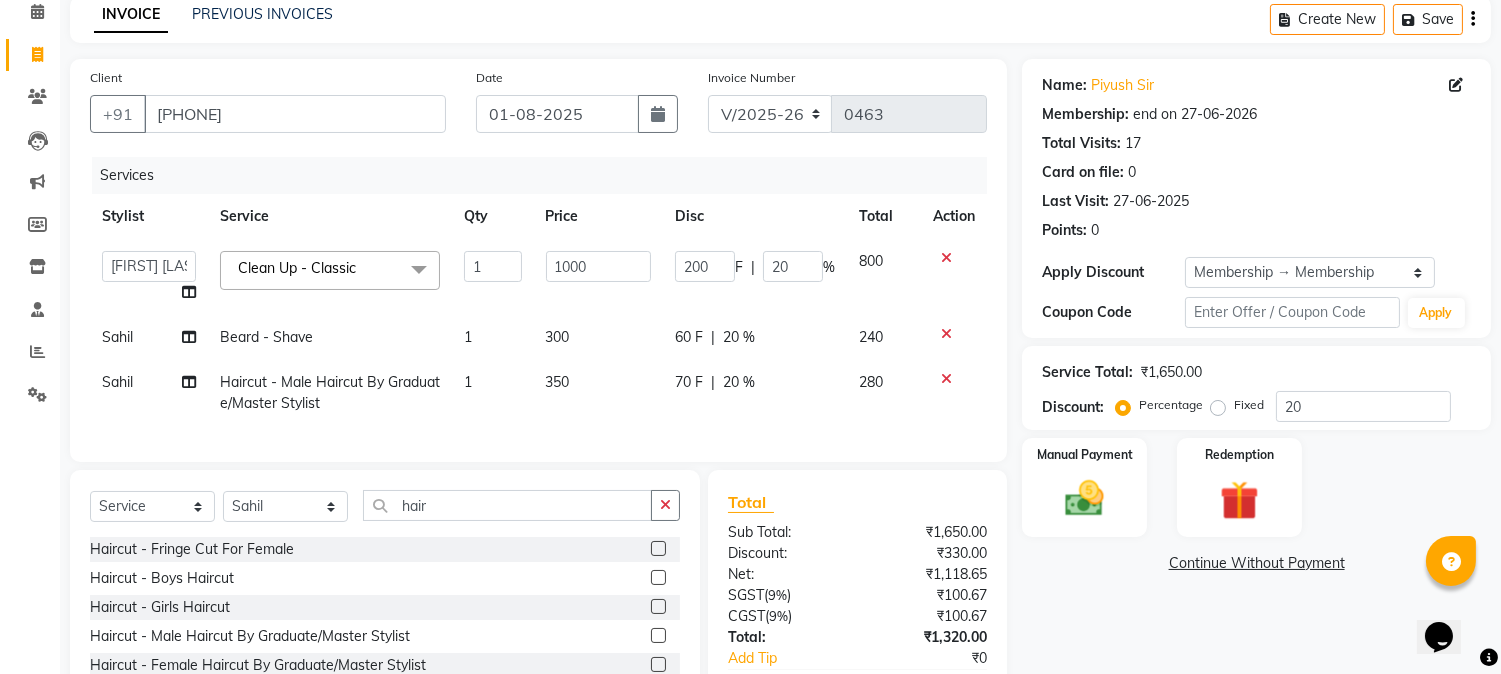 scroll, scrollTop: 0, scrollLeft: 0, axis: both 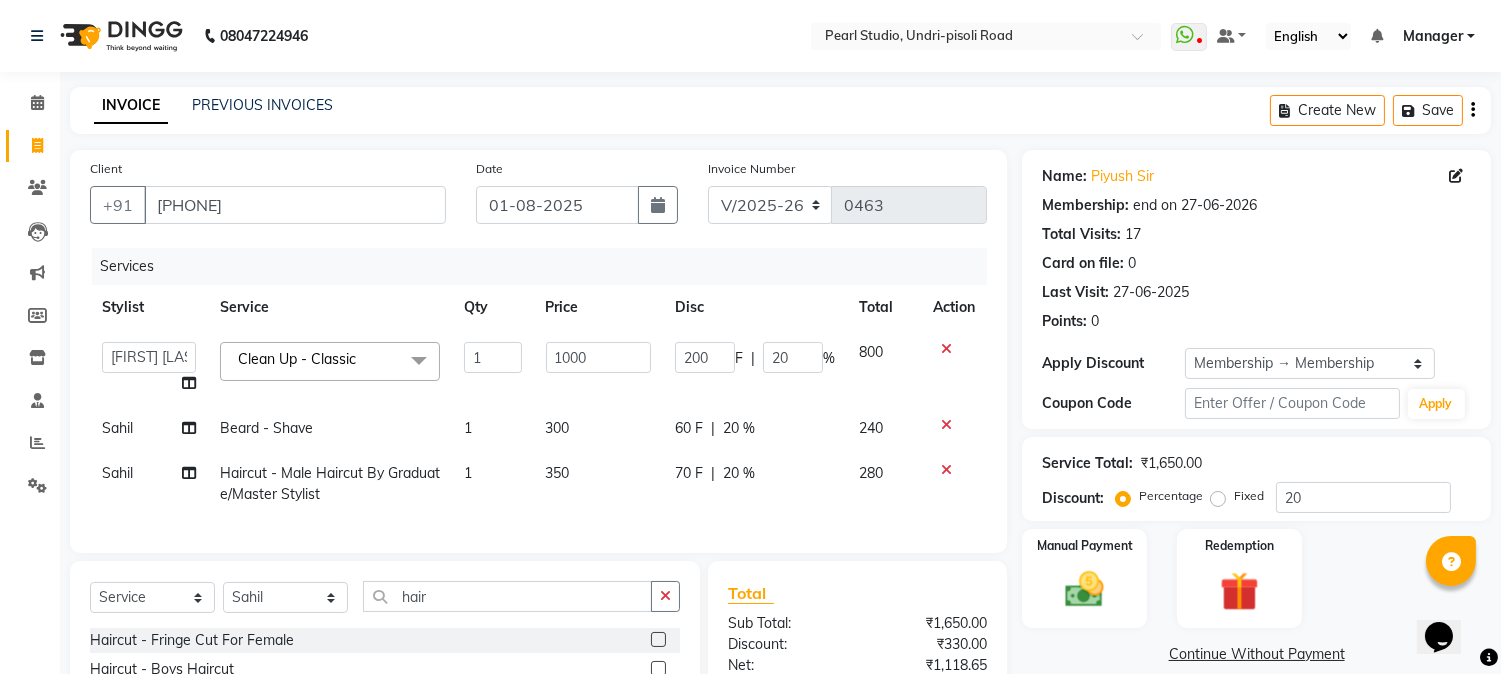 click on "Services" 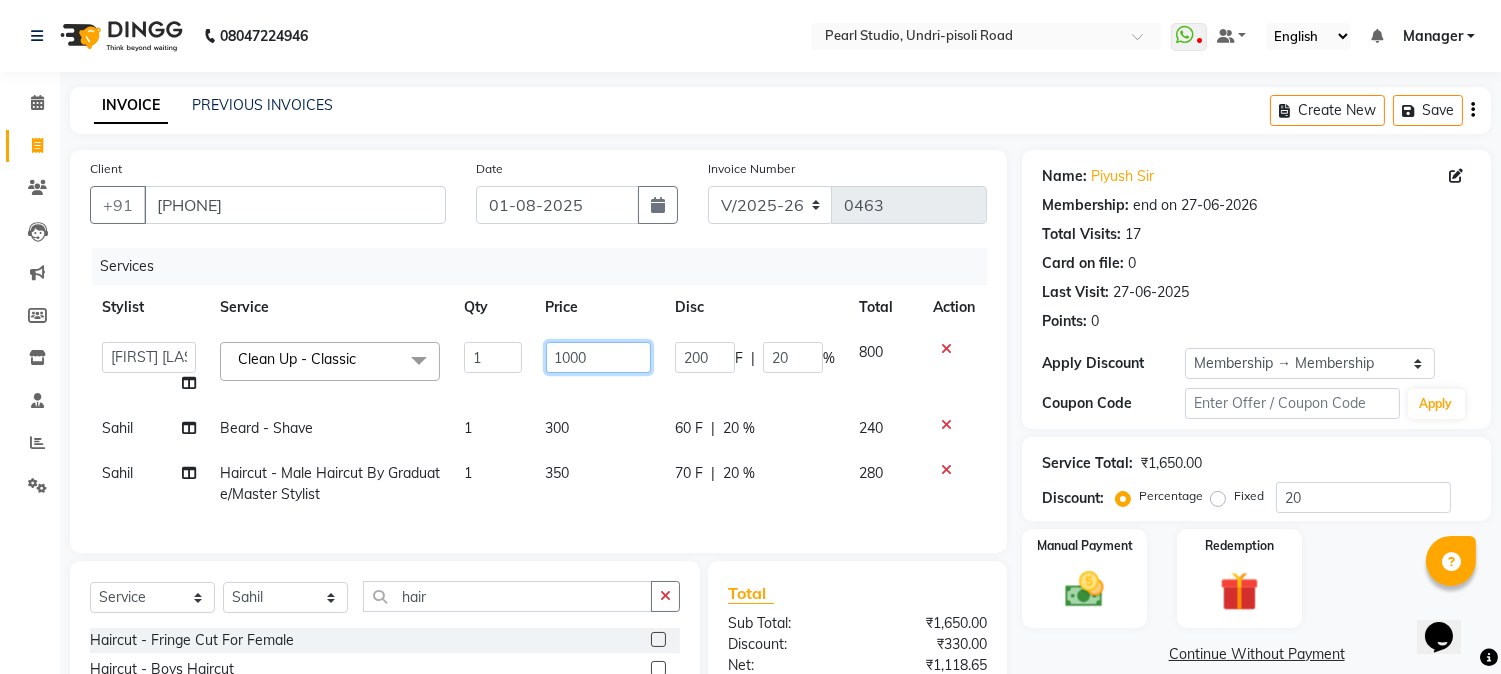 click on "1000" 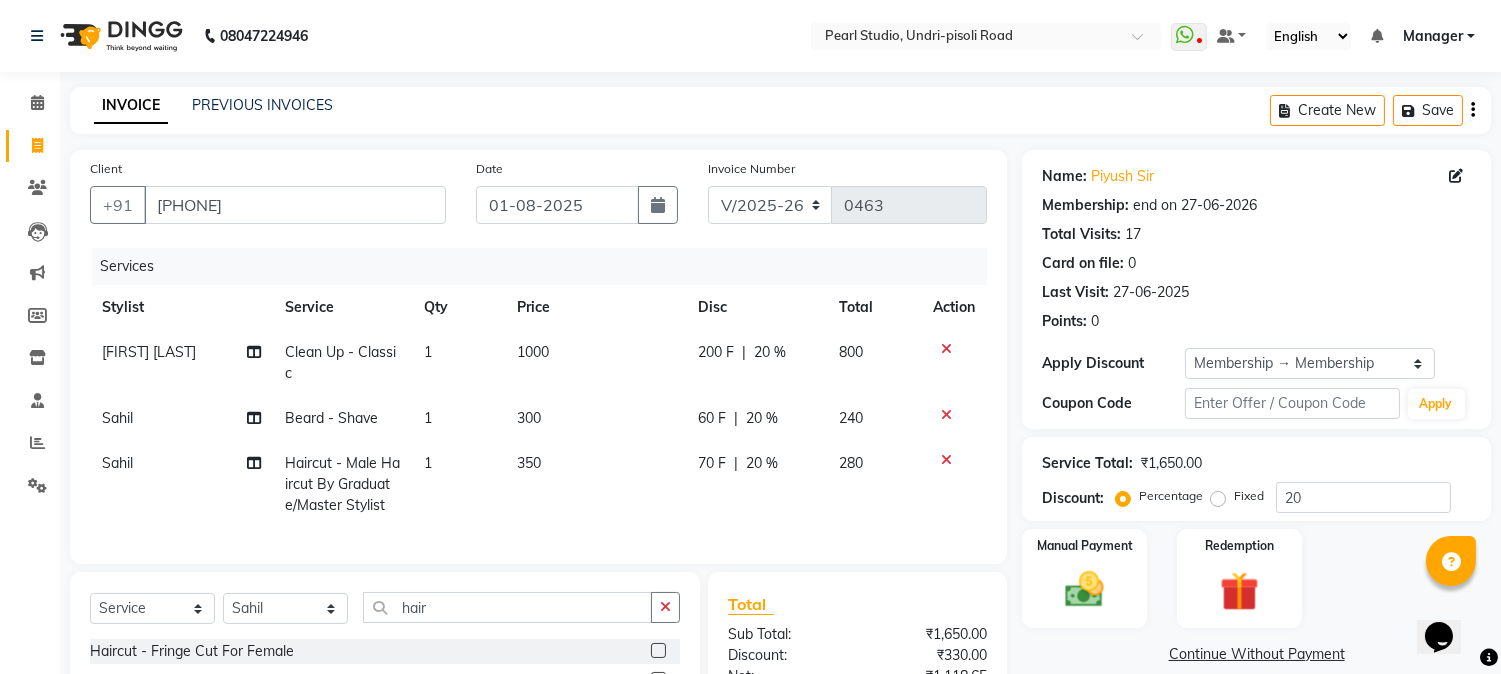 click on "Services" 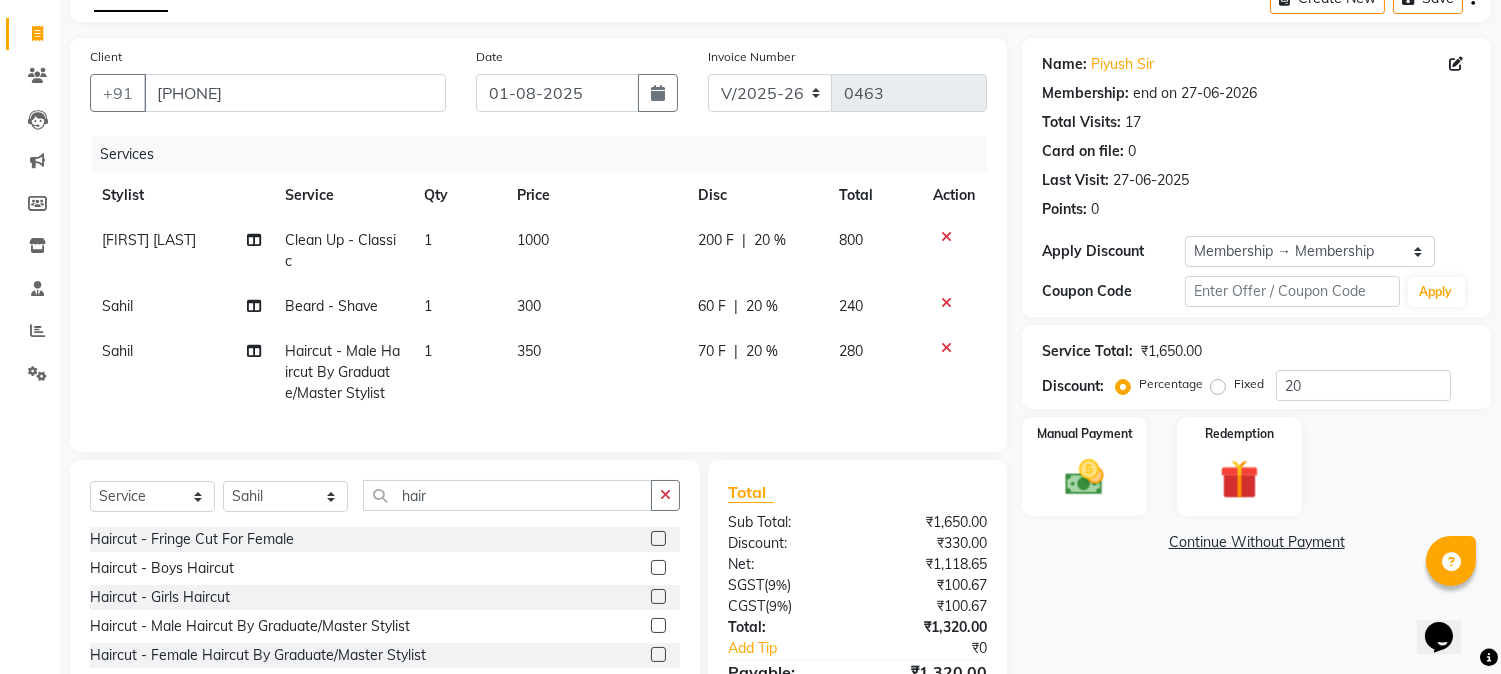 scroll, scrollTop: 0, scrollLeft: 0, axis: both 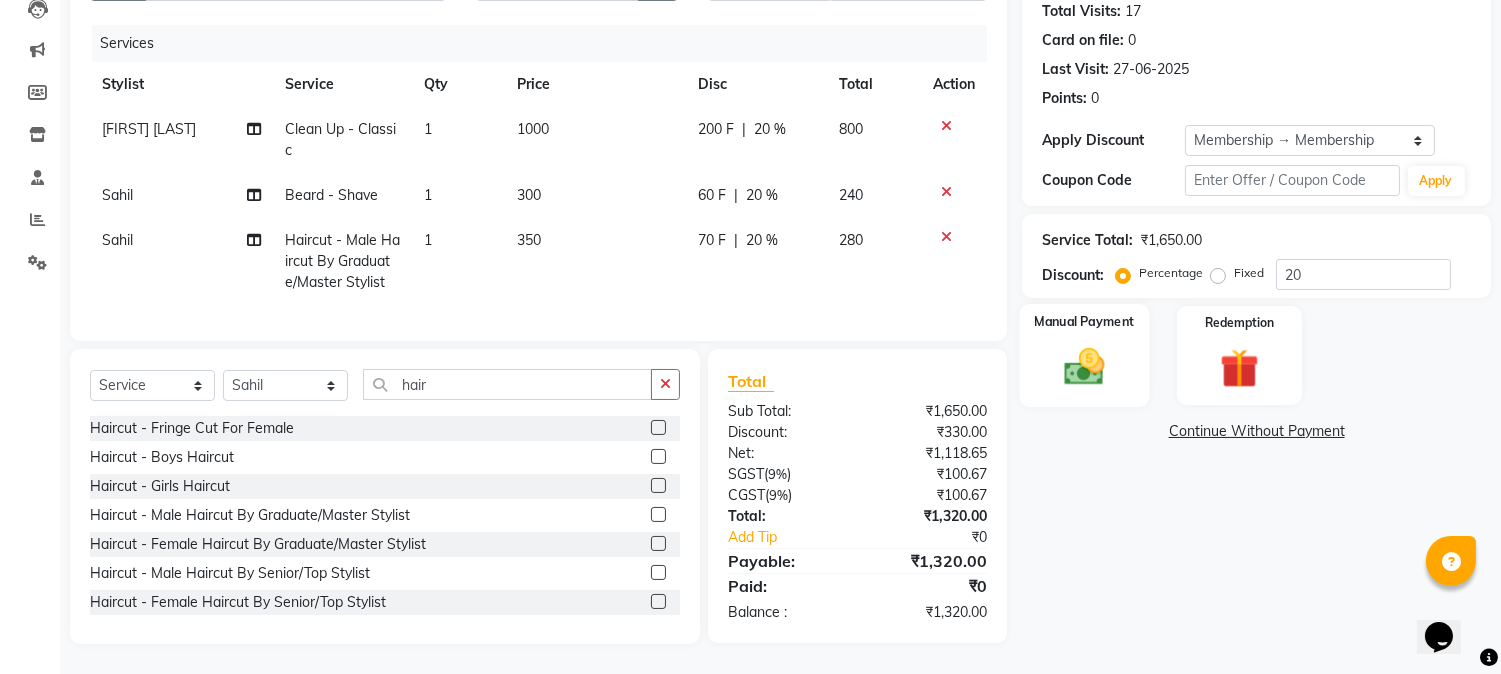 click 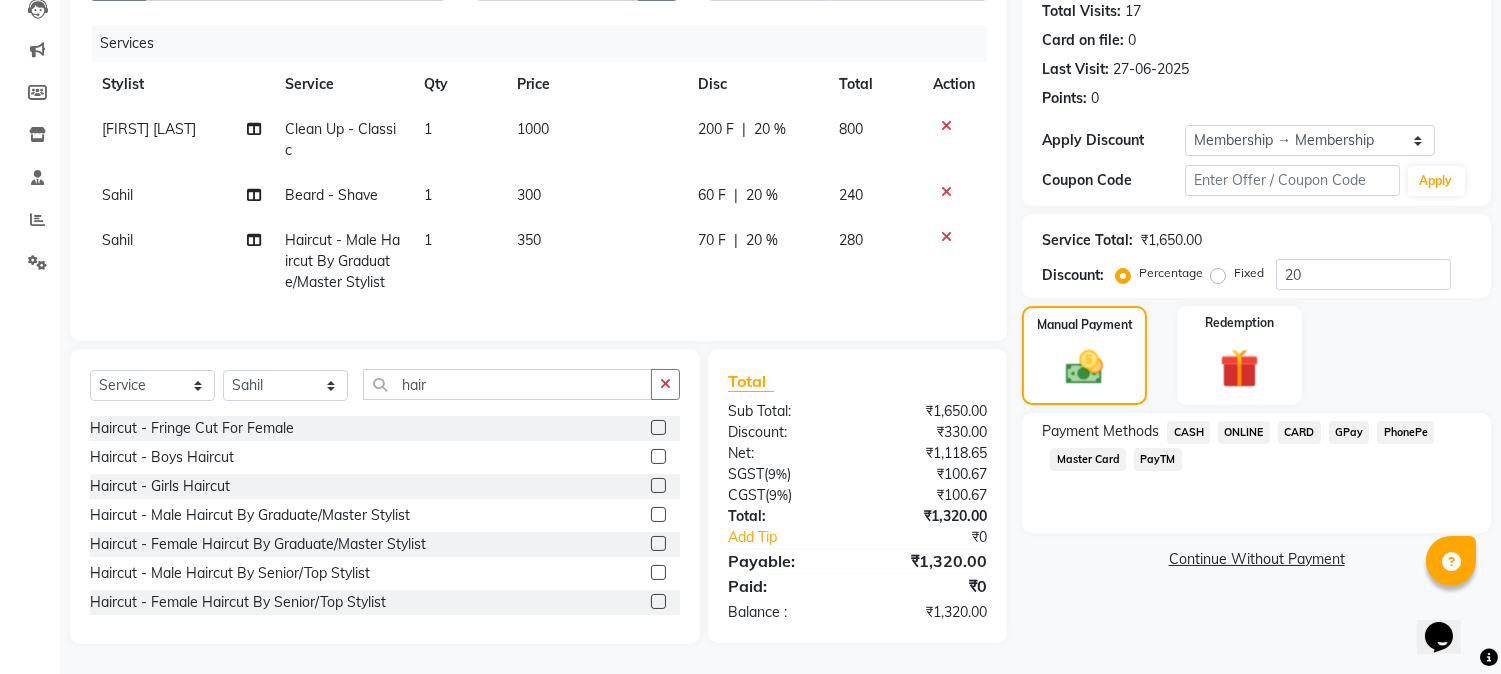 click on "PayTM" 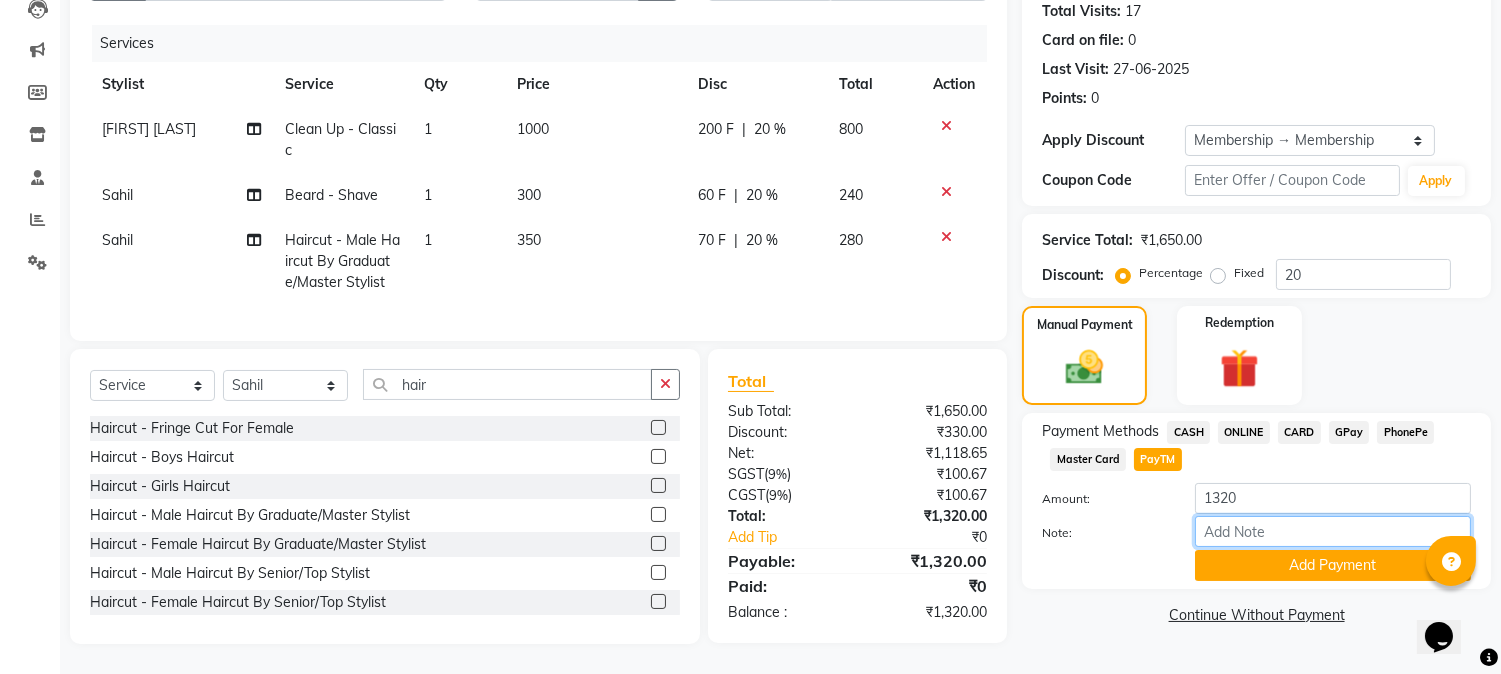 click on "Note:" at bounding box center [1333, 531] 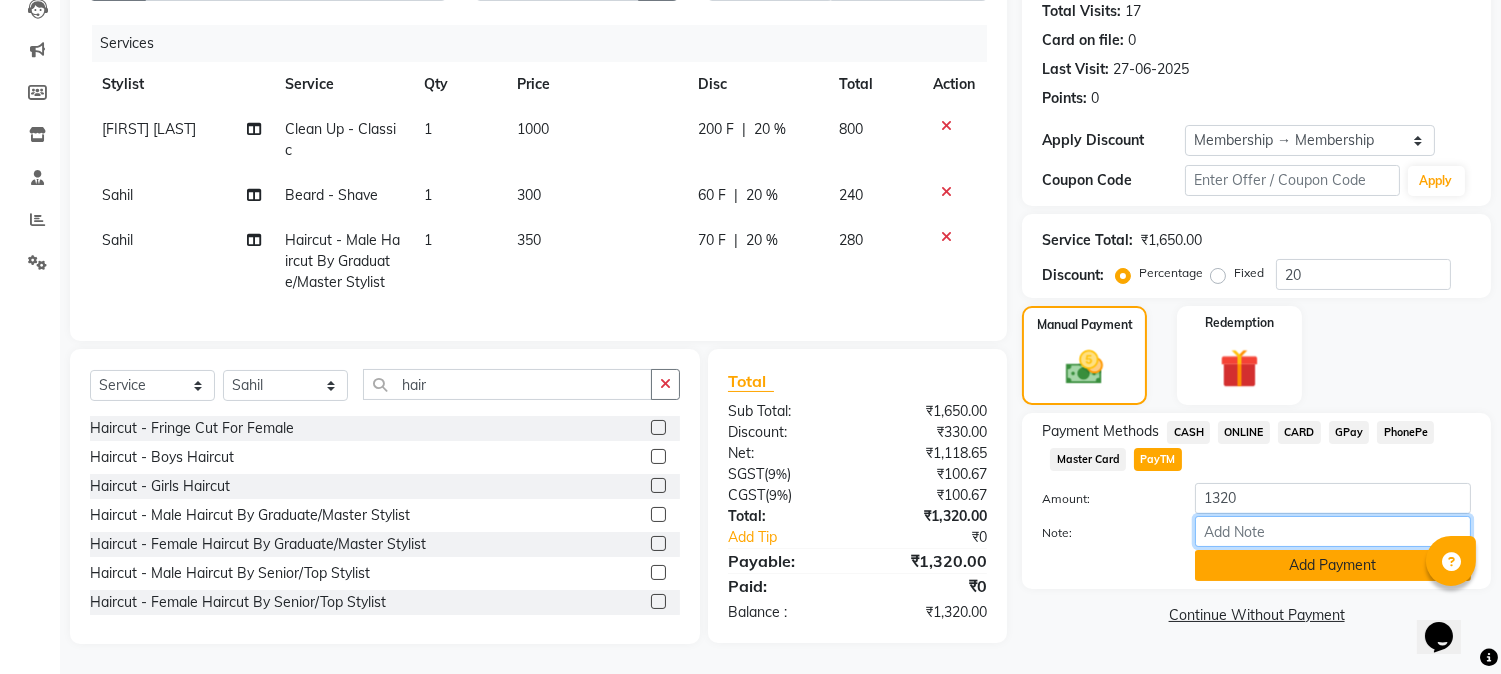 type on "Dhamaka Offer" 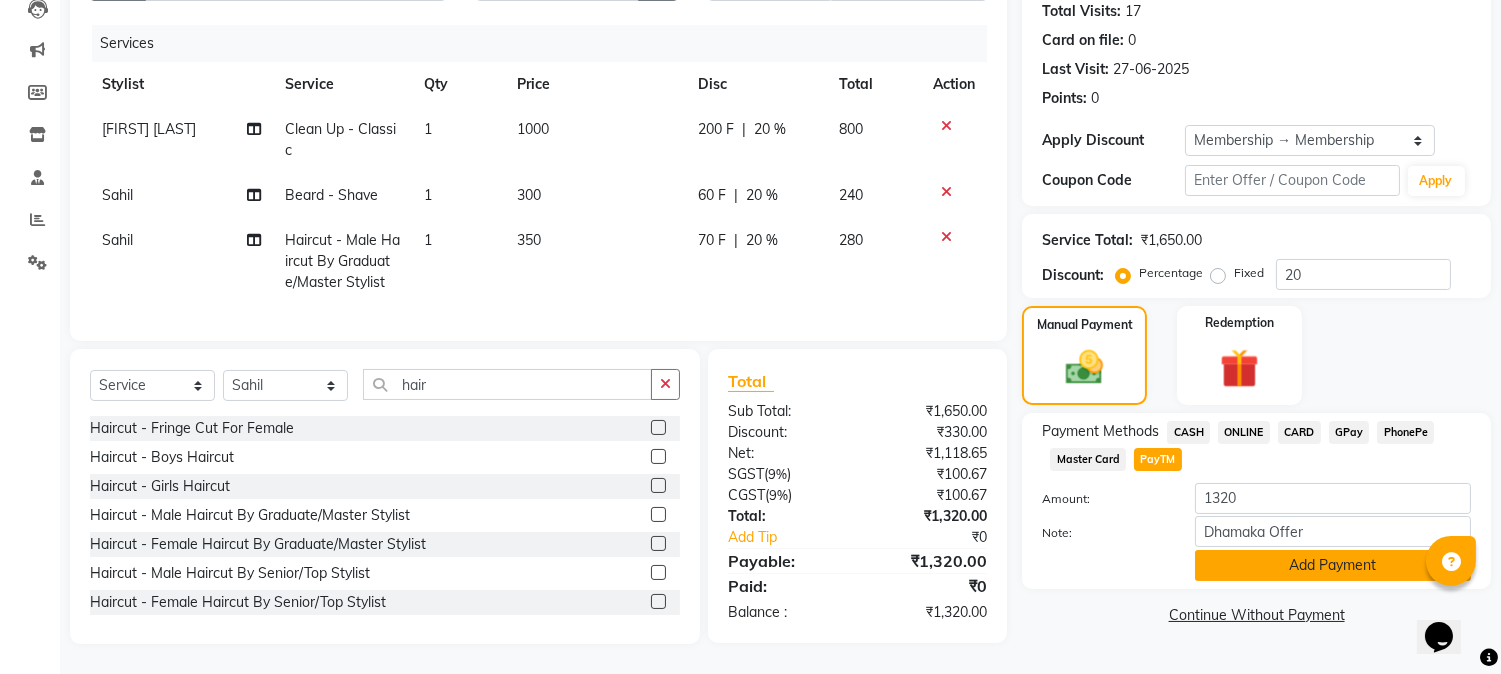 click on "Add Payment" 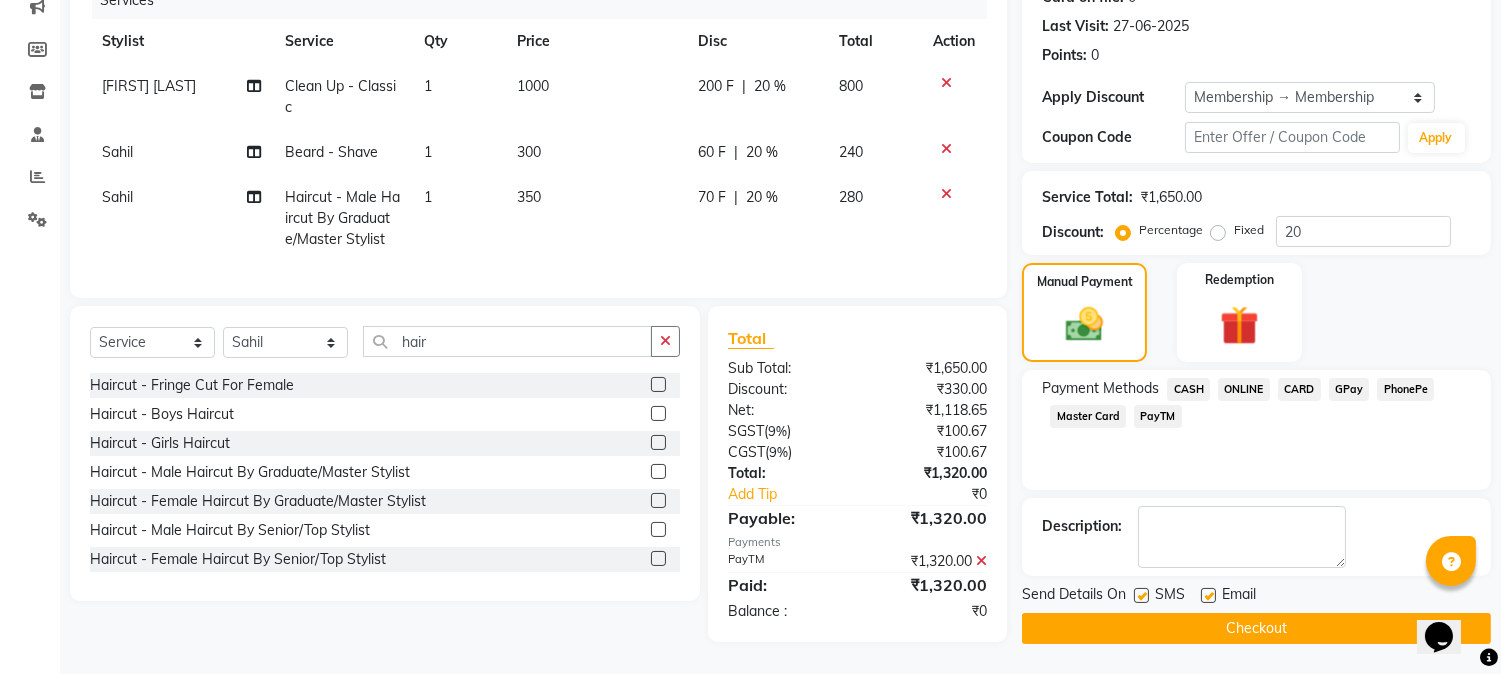 scroll, scrollTop: 280, scrollLeft: 0, axis: vertical 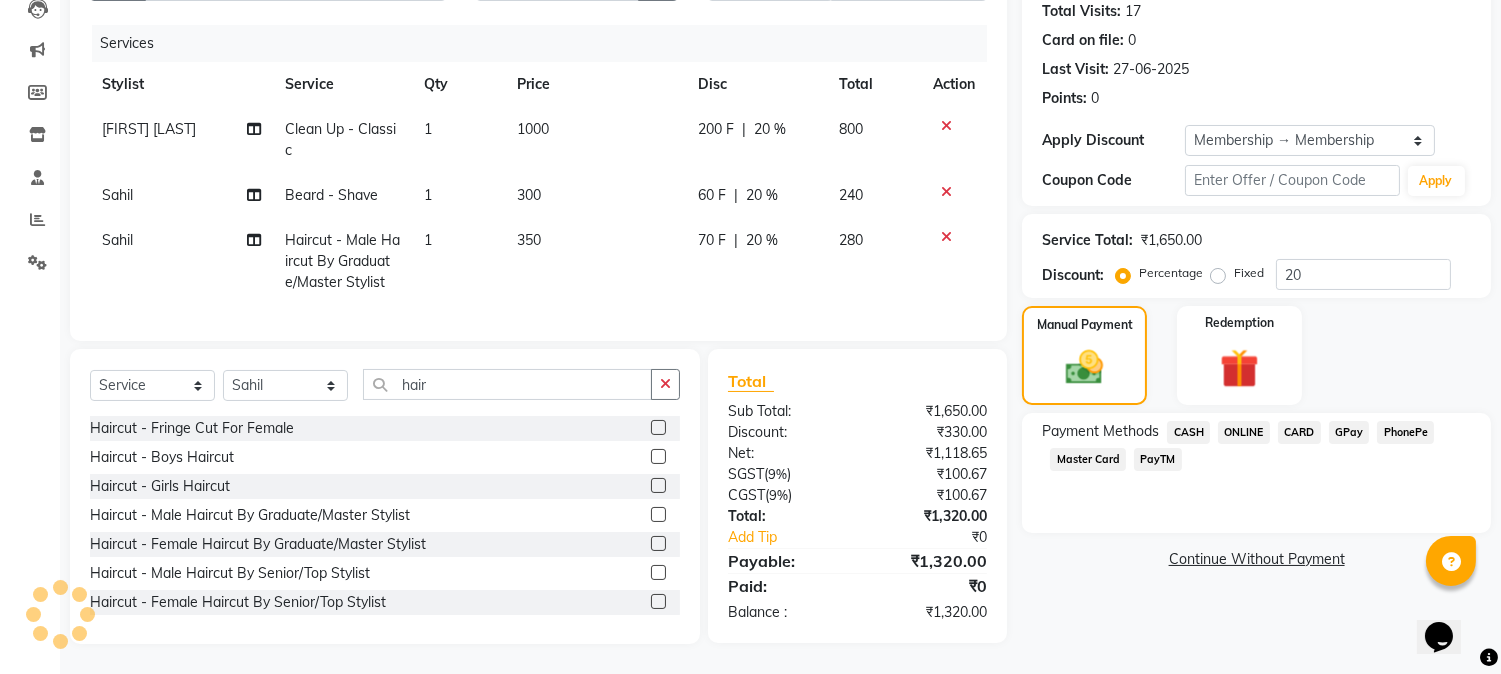 click on "PayTM" 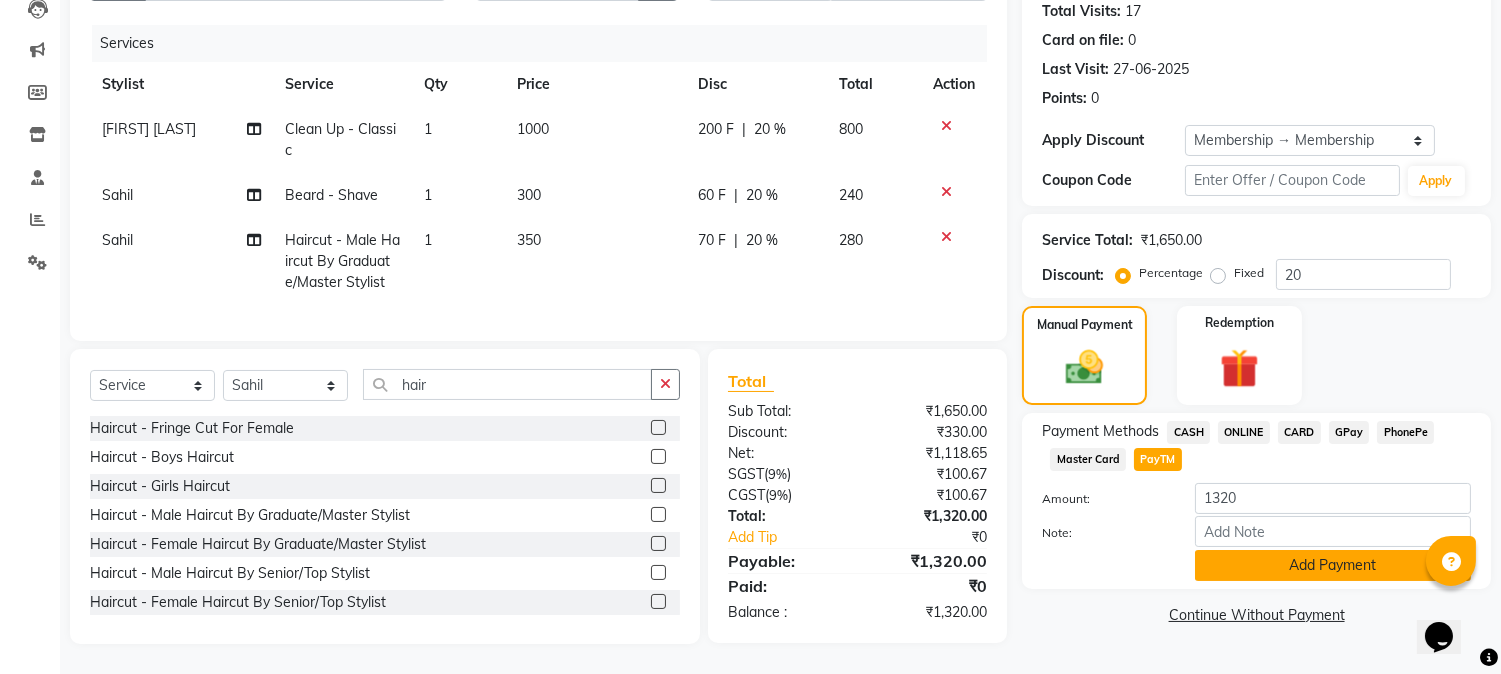 click on "Add Payment" 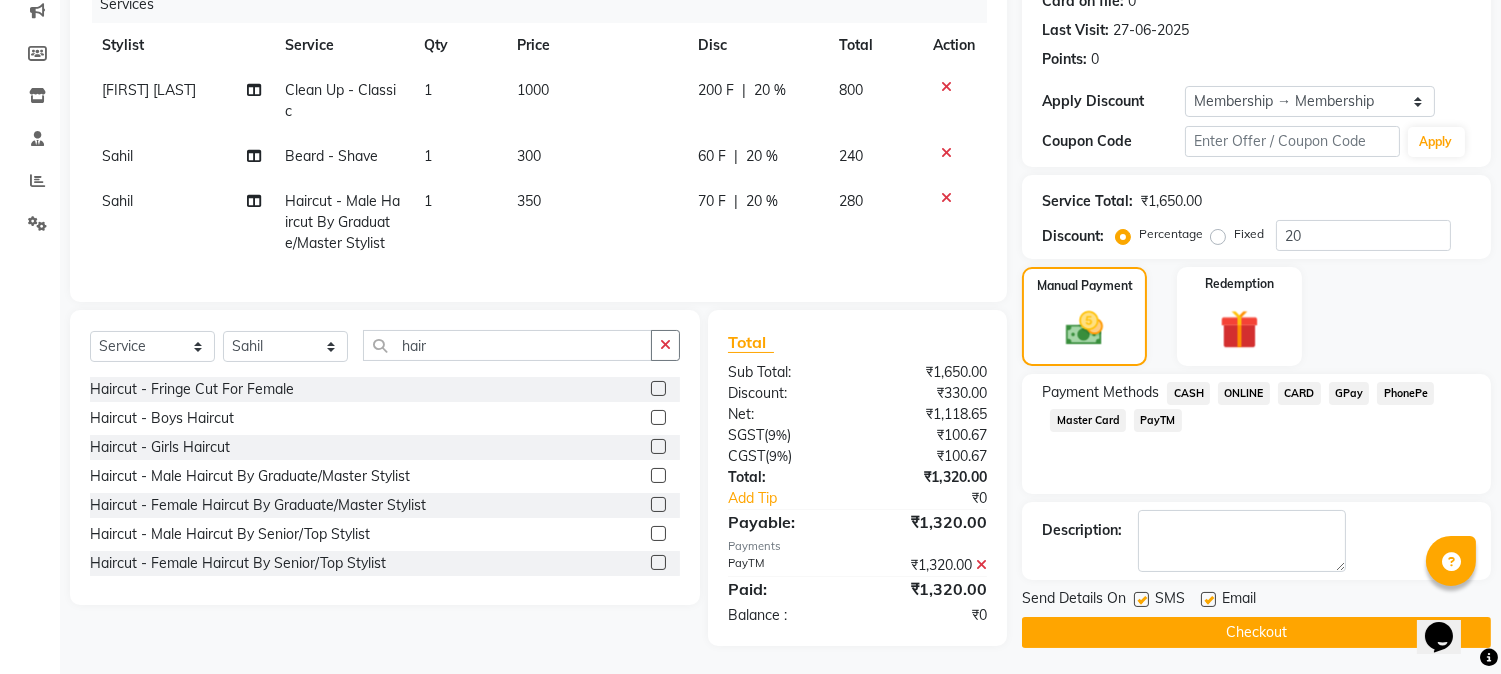scroll, scrollTop: 280, scrollLeft: 0, axis: vertical 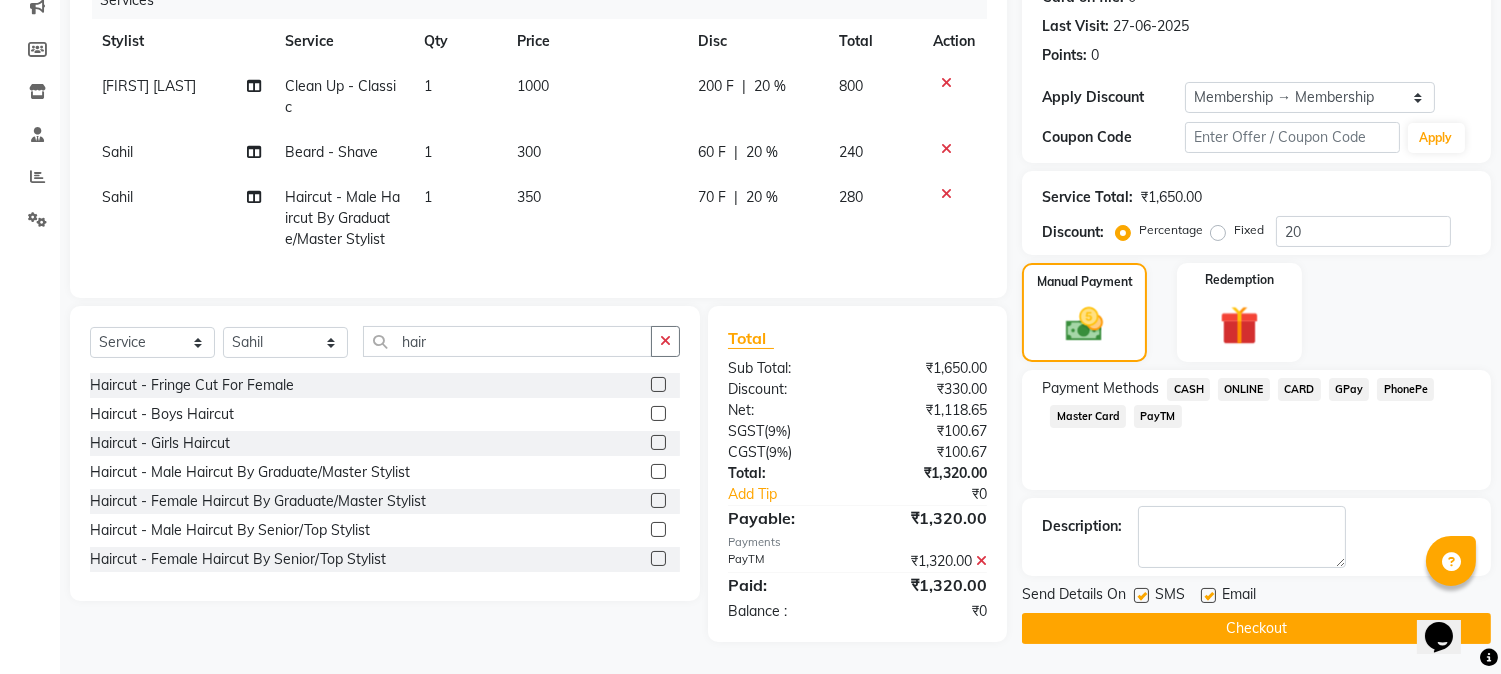 click on "Checkout" 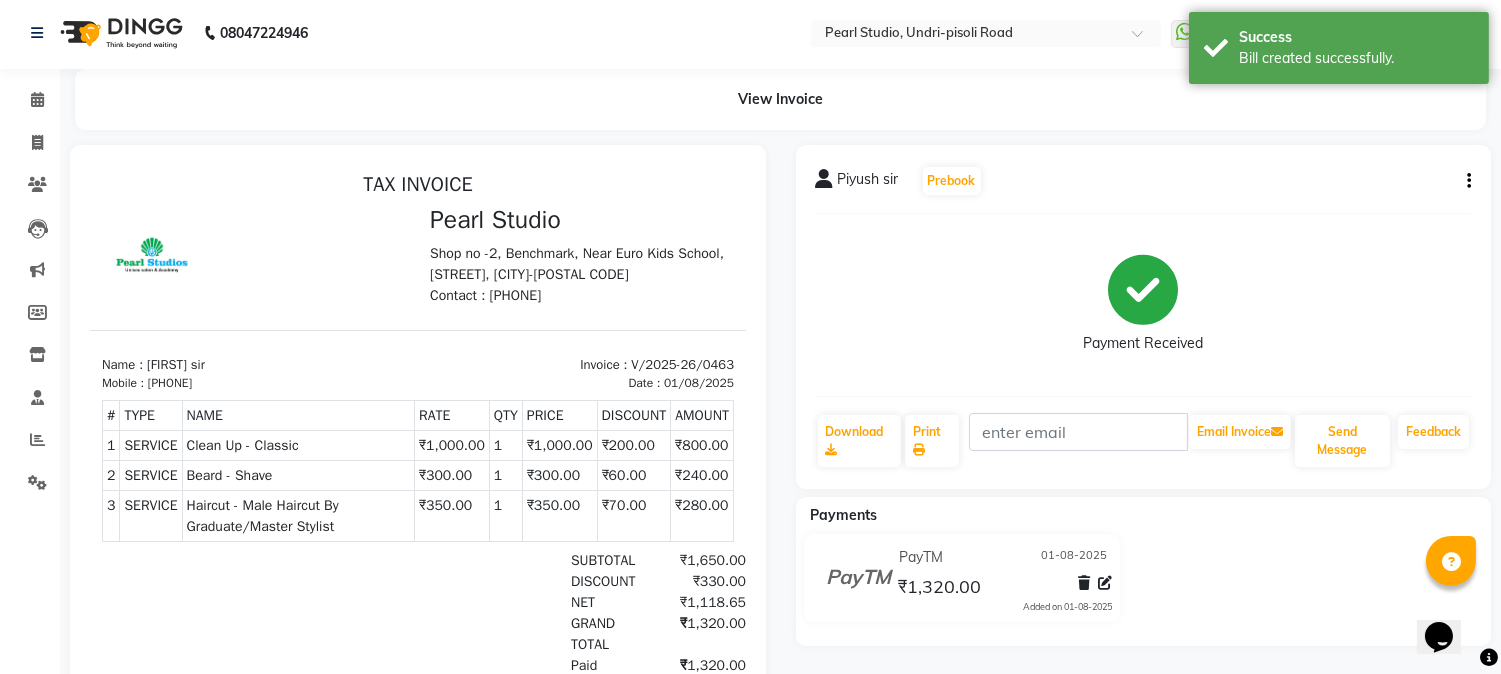 scroll, scrollTop: 0, scrollLeft: 0, axis: both 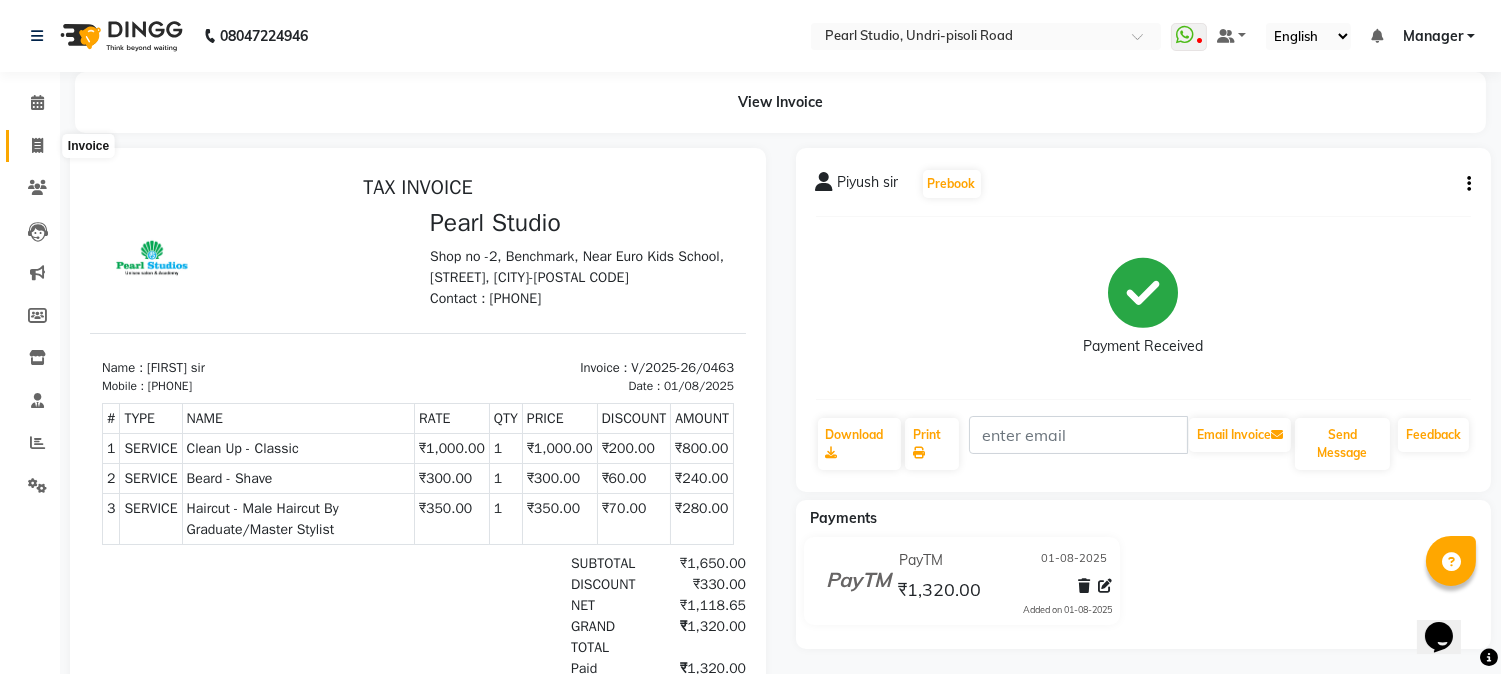 click 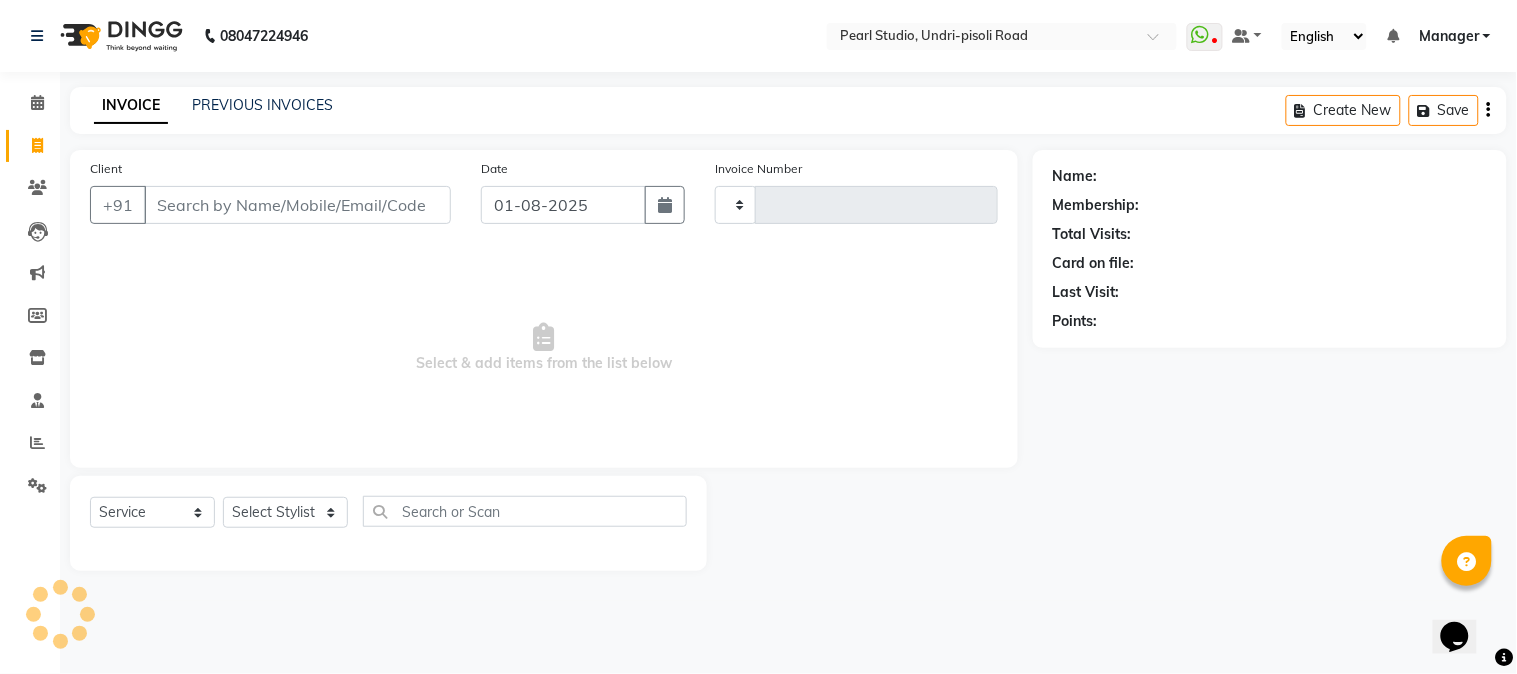 type on "0464" 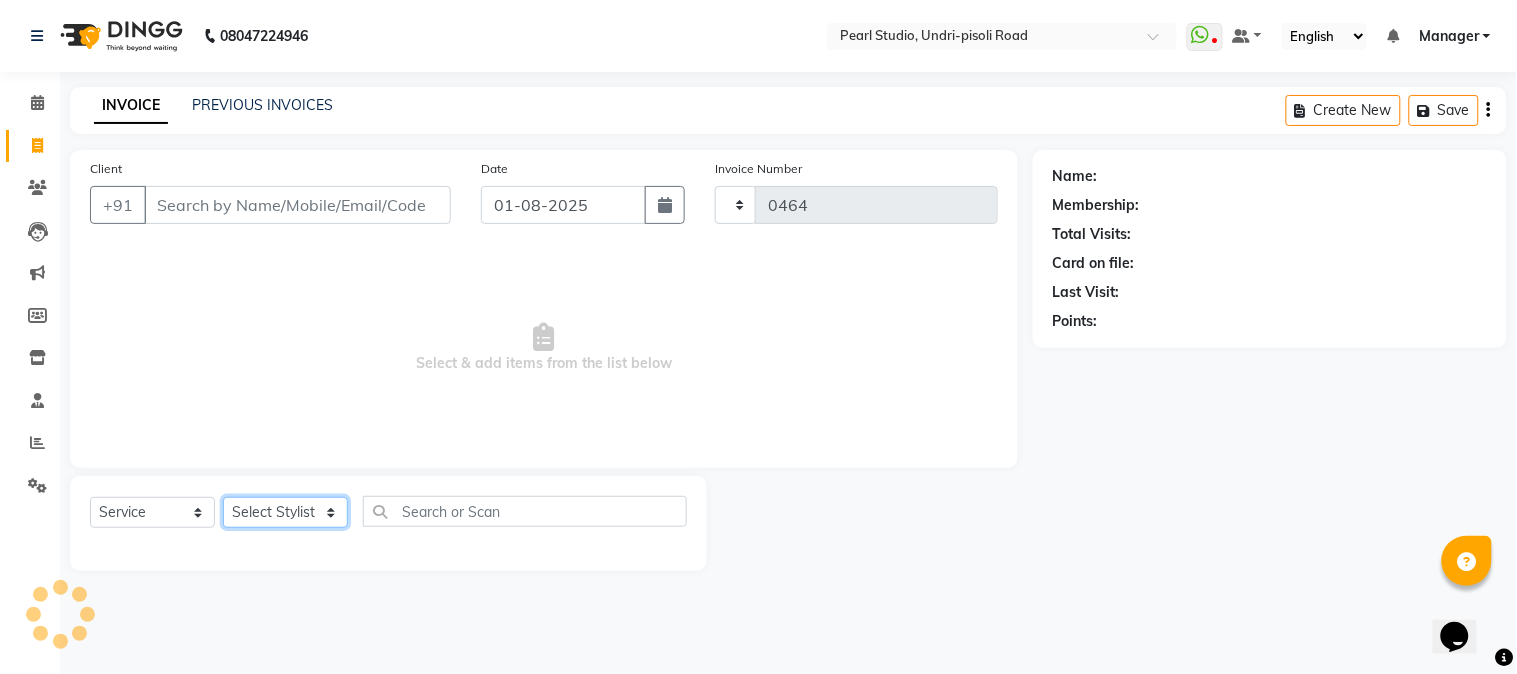 select on "5290" 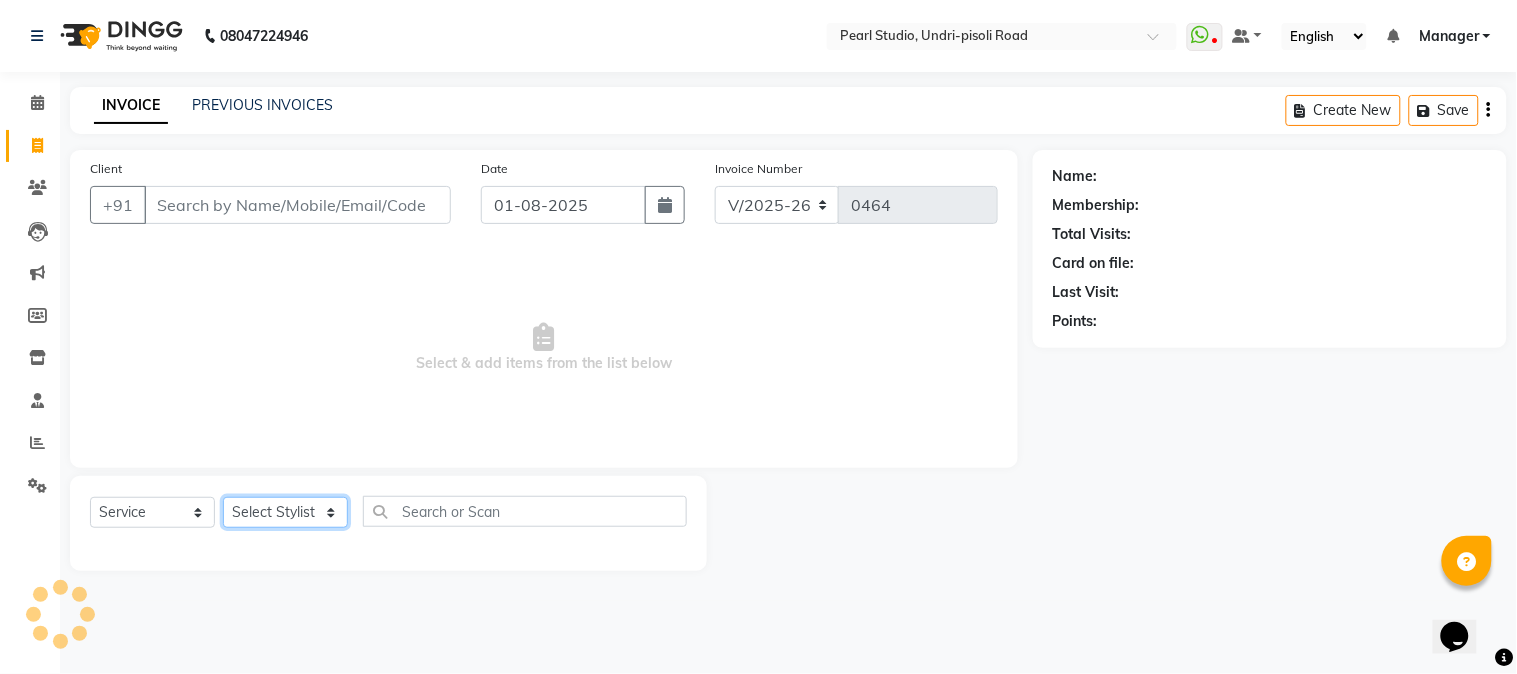 click on "Select Stylist" 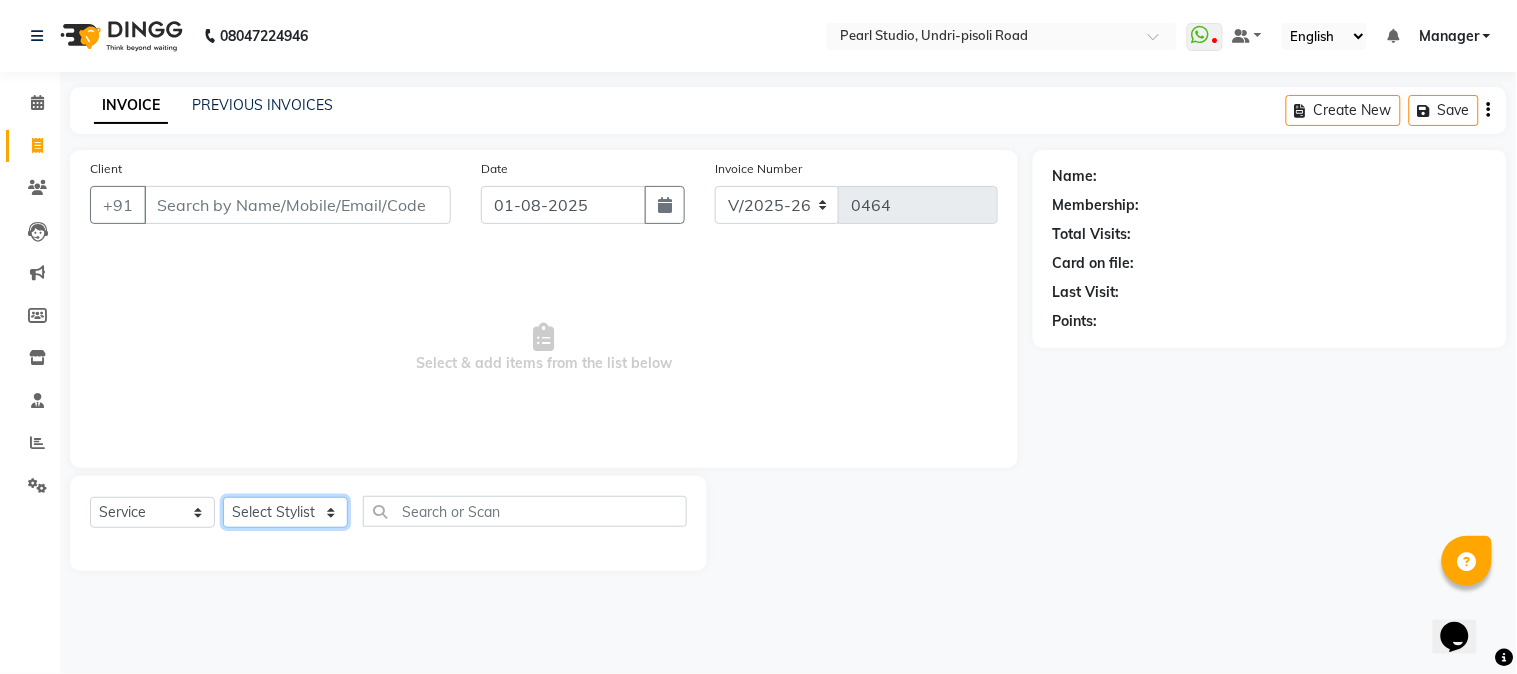 select on "63726" 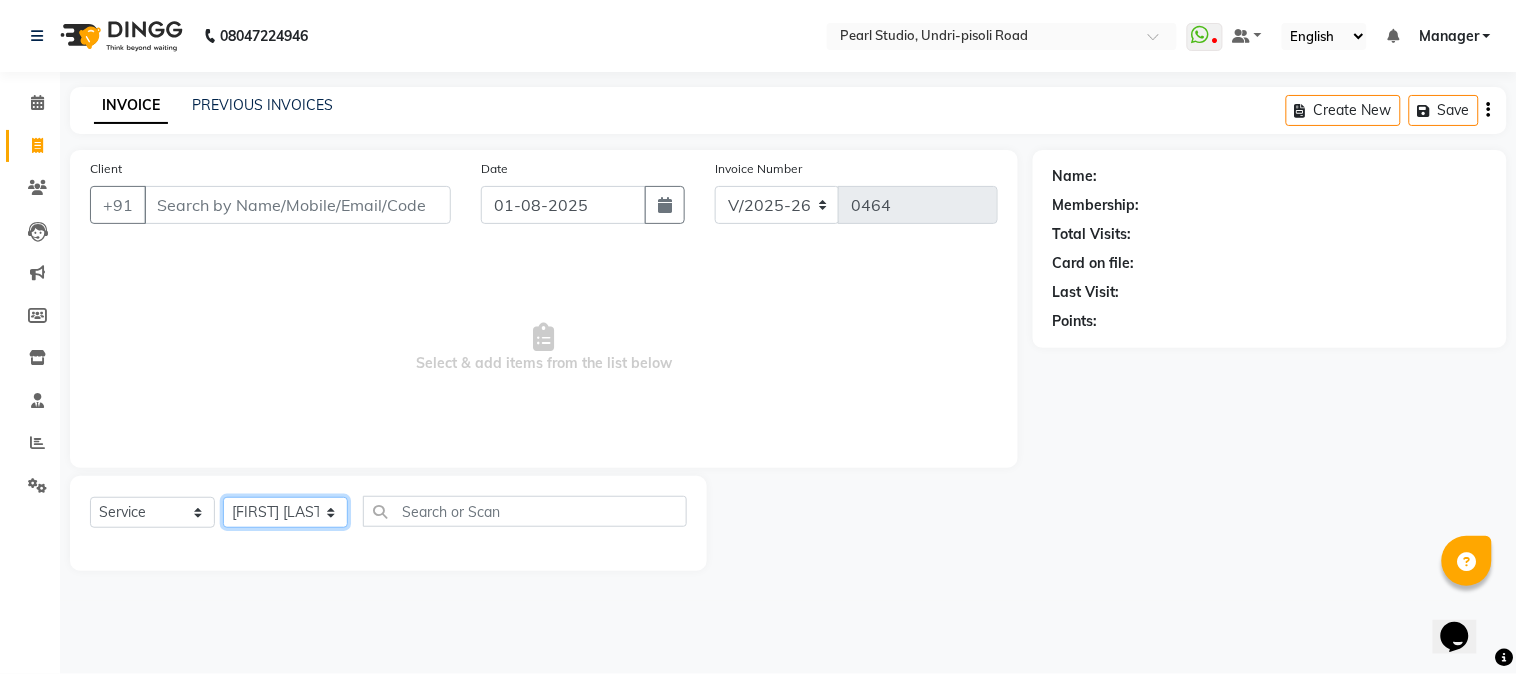 click on "Select Stylist Manager [FIRST] [LAST] [FIRST] [LAST] [FIRST] [FIRST] [LAST] [FIRST] [LAST] [FIRST] [FIRST] [LAST]" 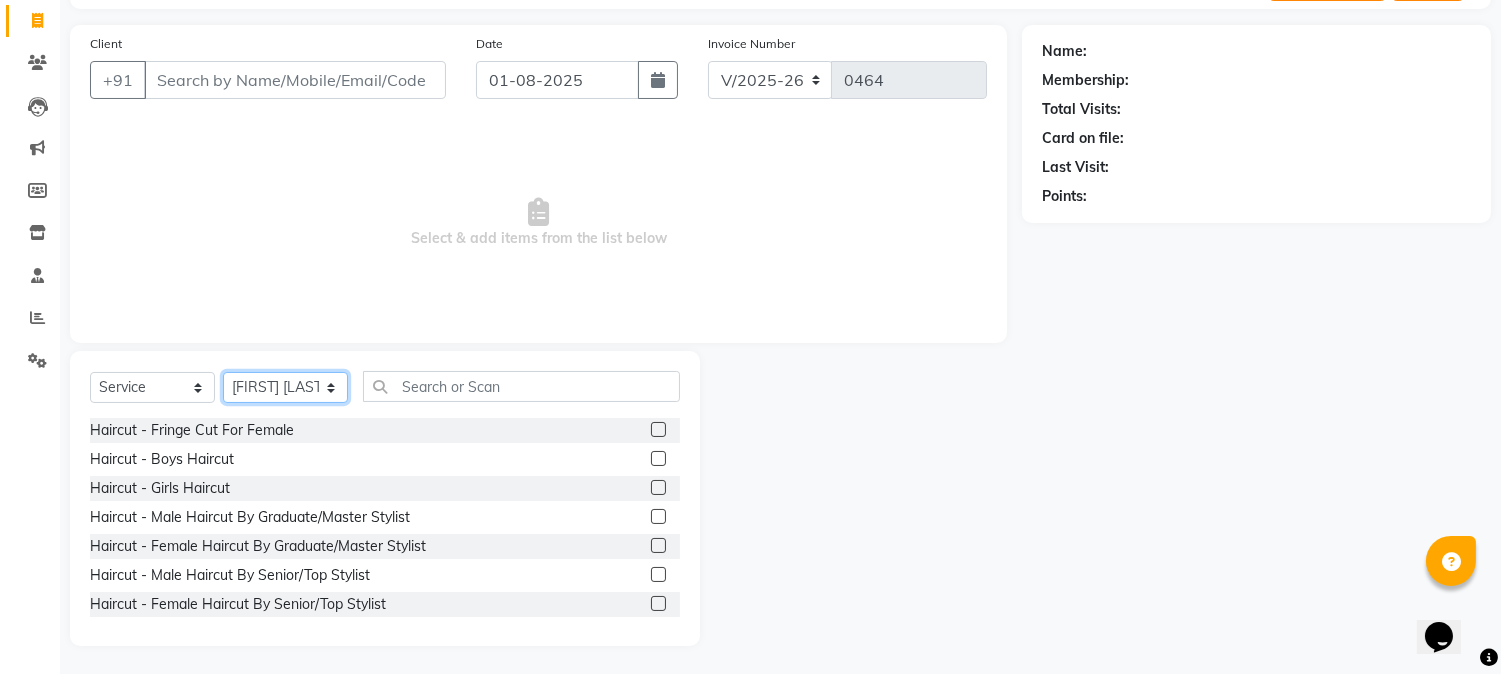 scroll, scrollTop: 126, scrollLeft: 0, axis: vertical 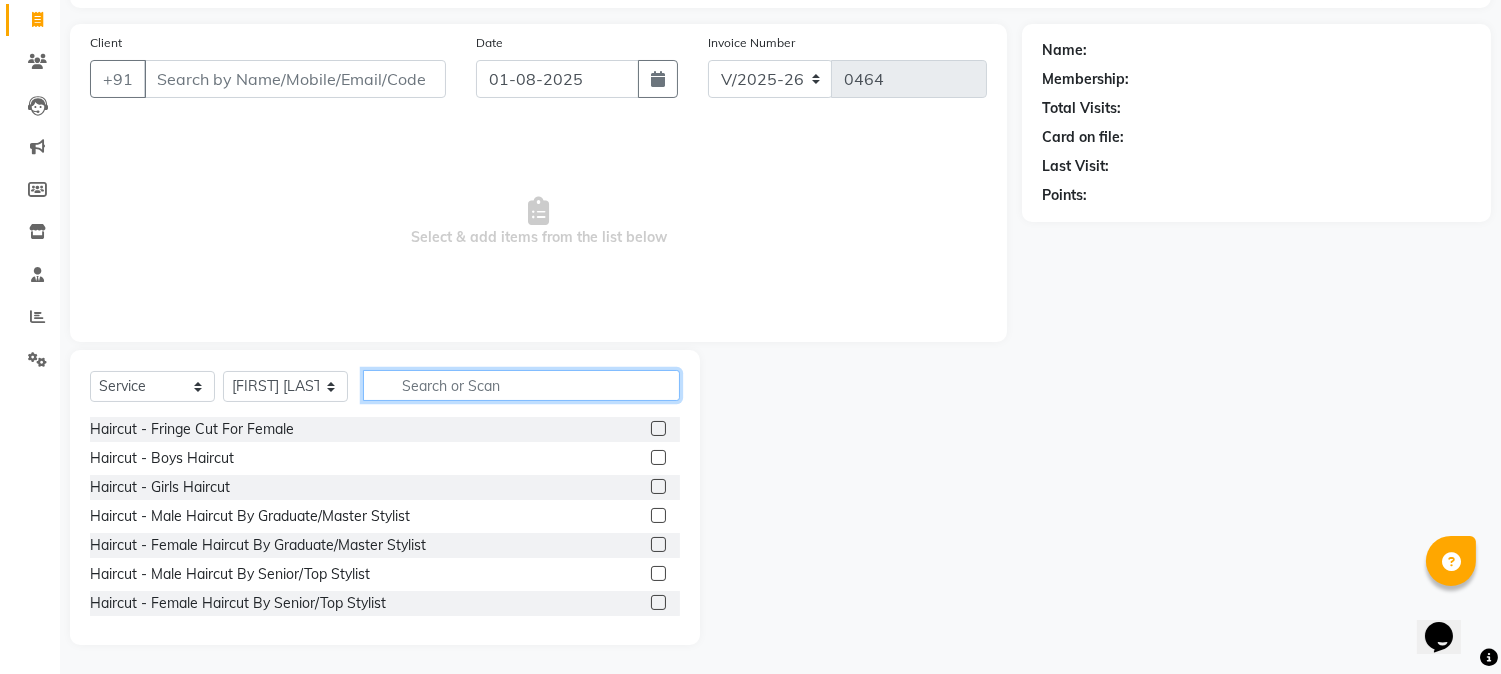 click 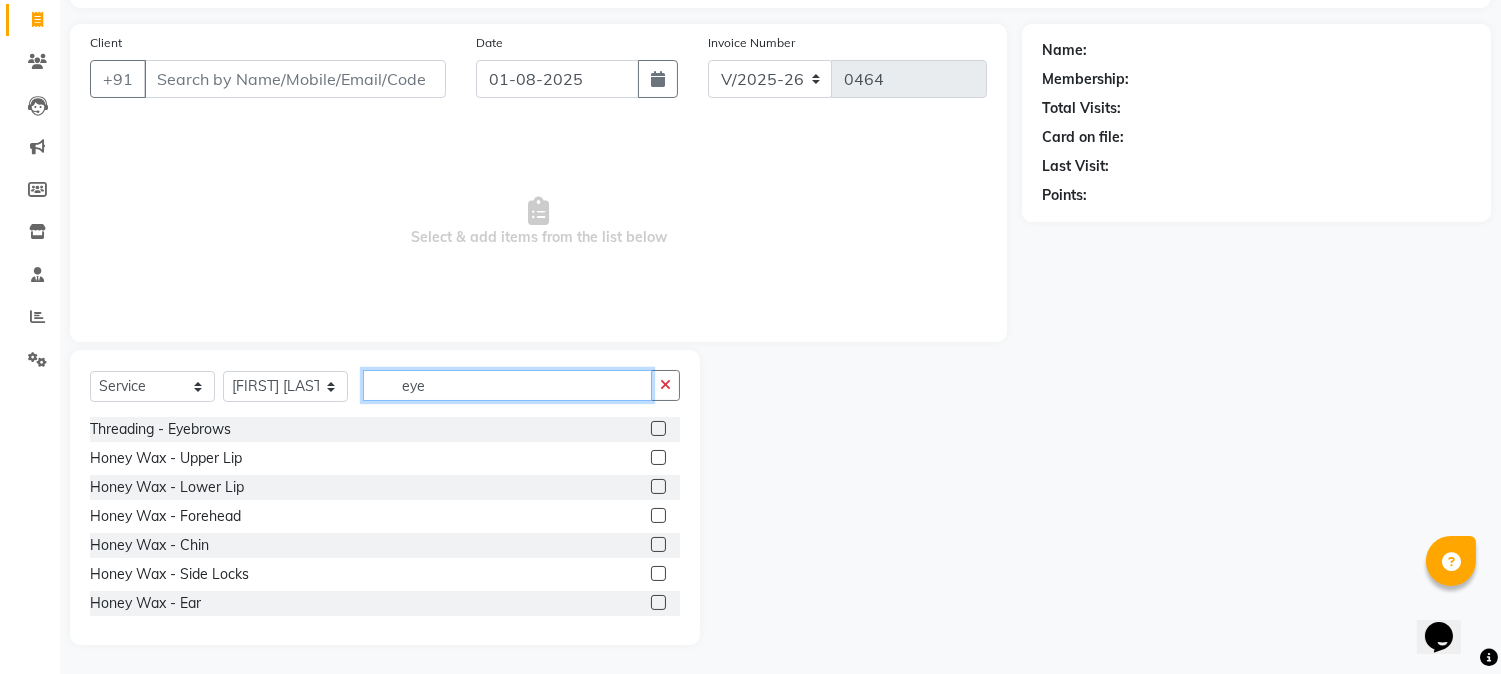 scroll, scrollTop: 43, scrollLeft: 0, axis: vertical 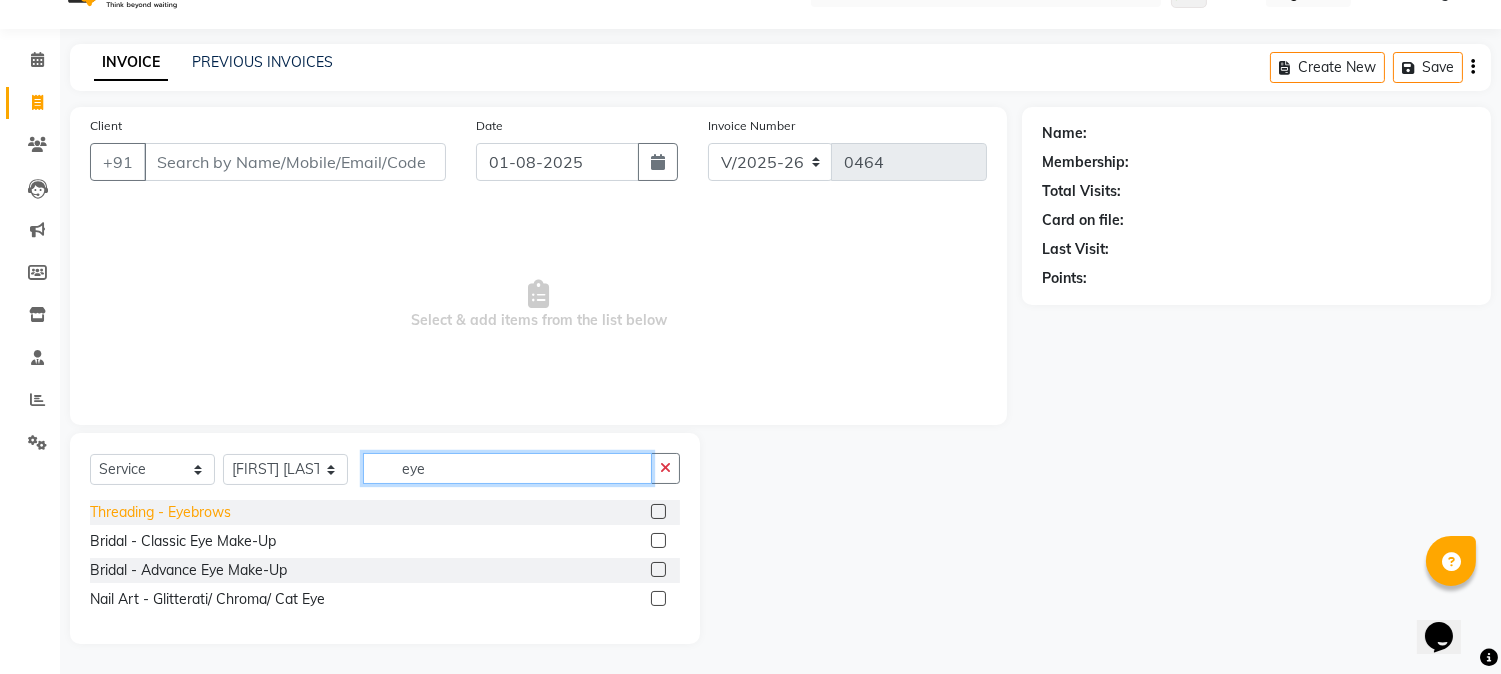 type on "eye" 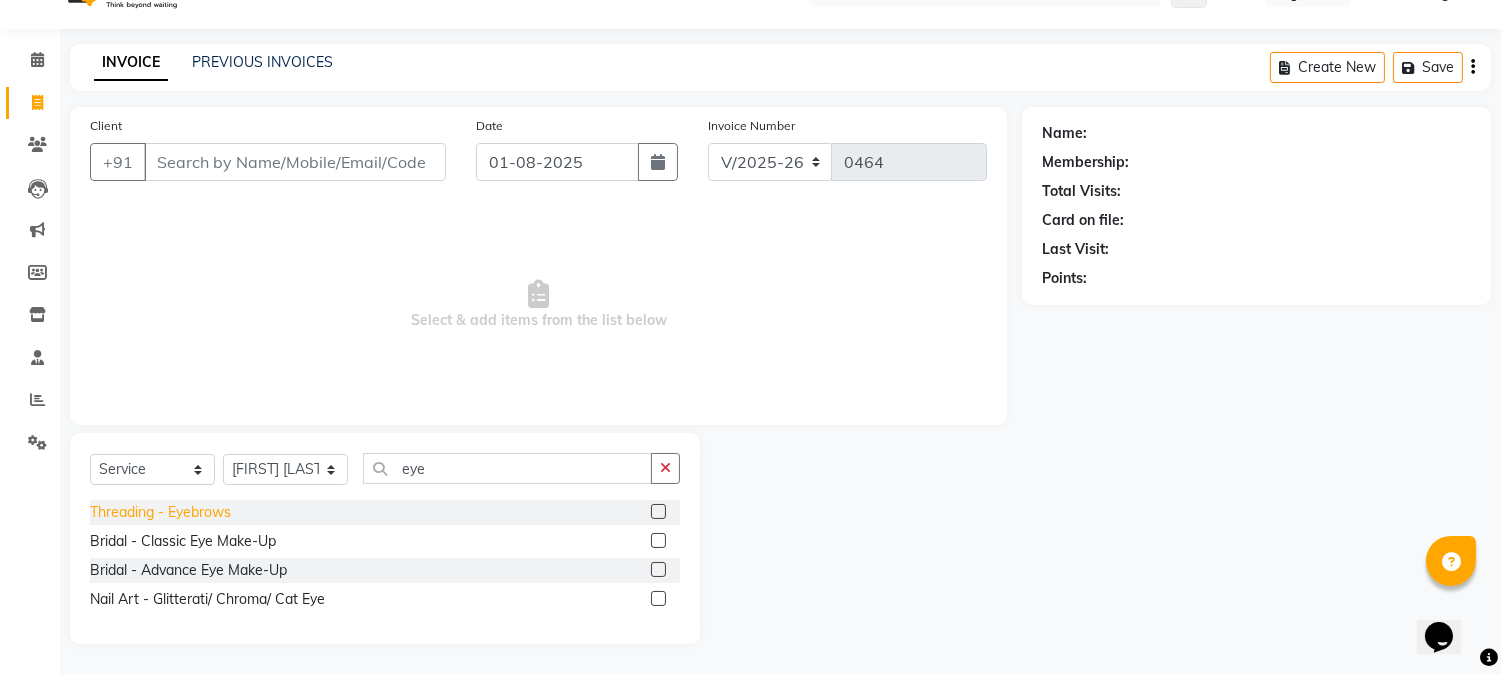 click on "Threading - Eyebrows" 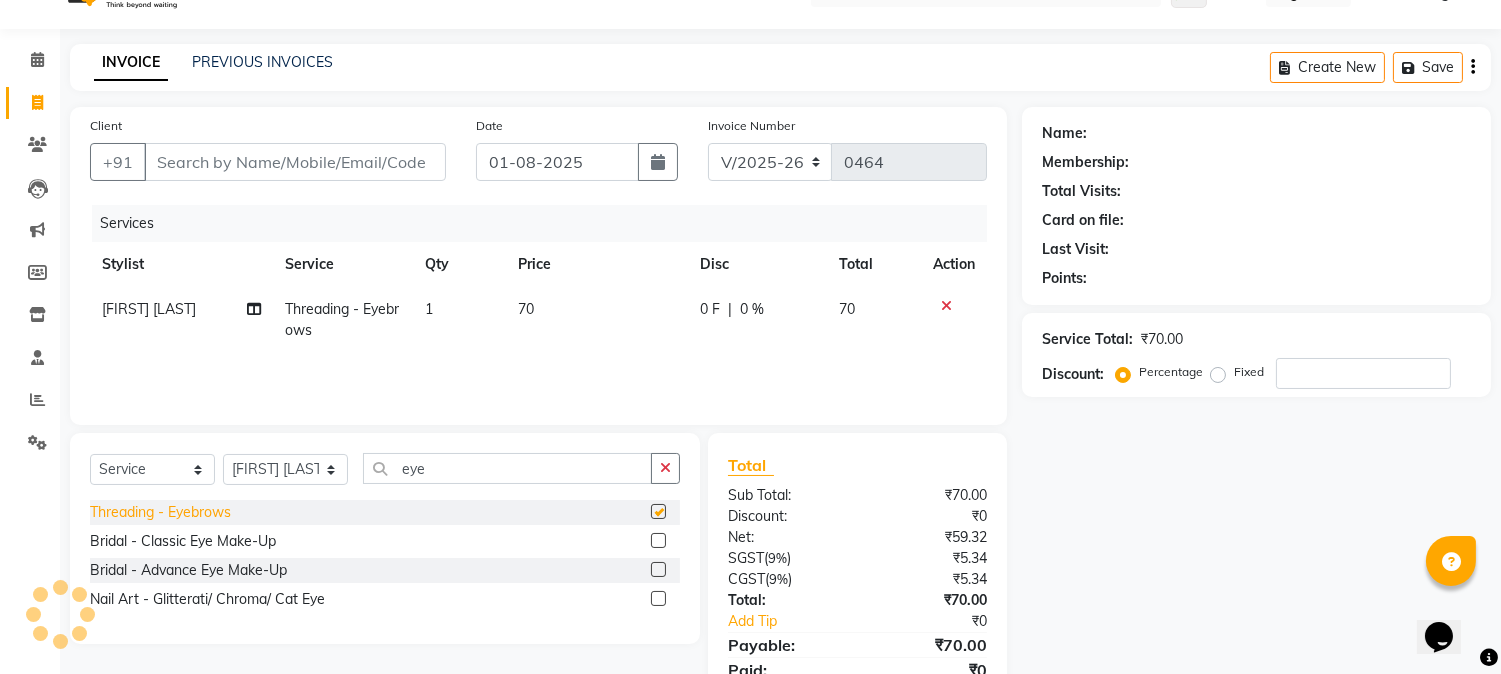 checkbox on "false" 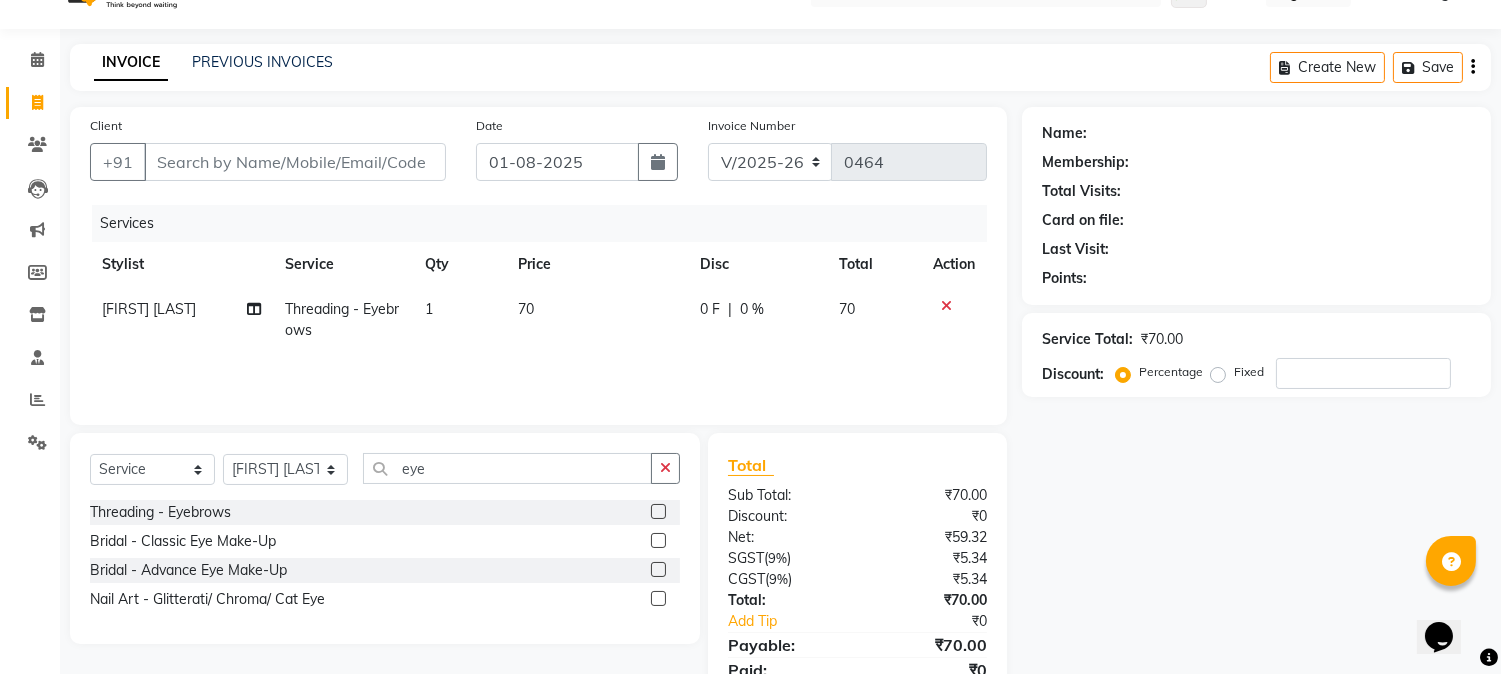 scroll, scrollTop: 0, scrollLeft: 0, axis: both 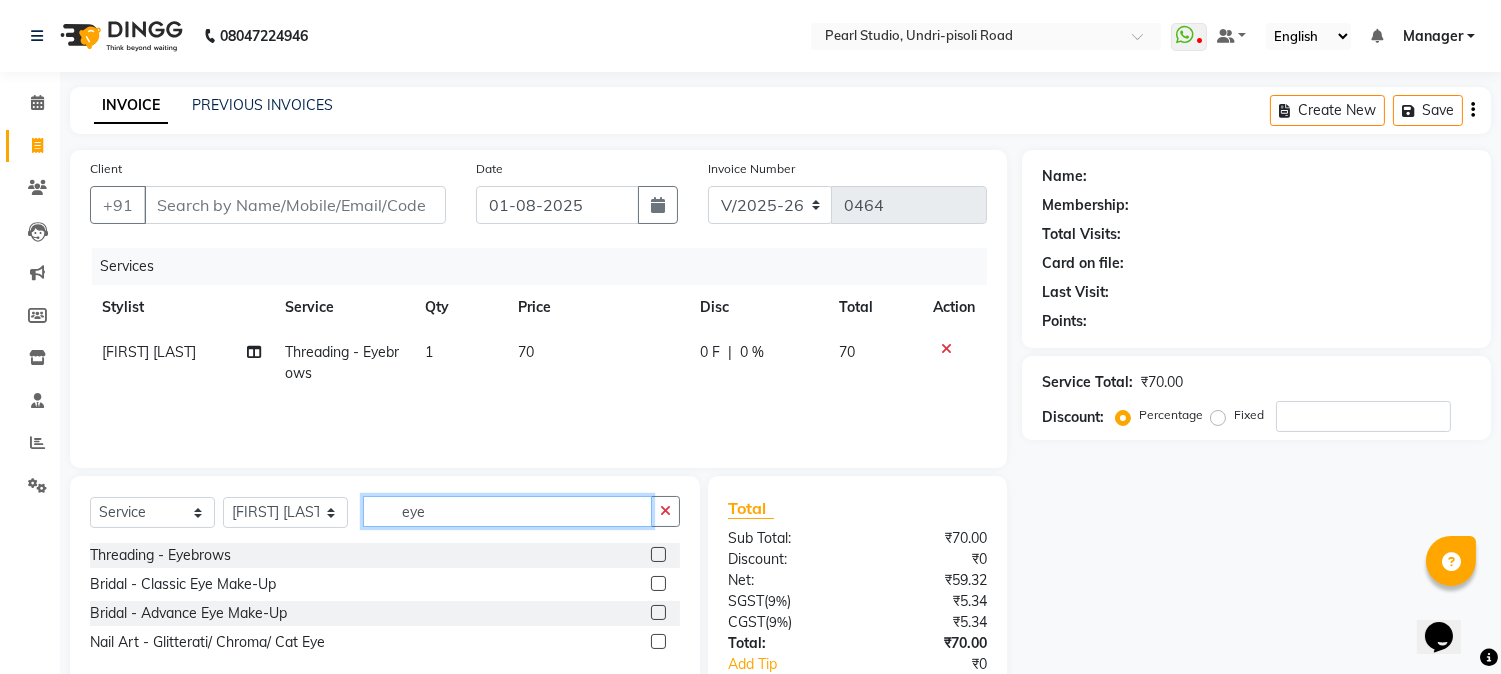 drag, startPoint x: 465, startPoint y: 511, endPoint x: 364, endPoint y: 504, distance: 101.24229 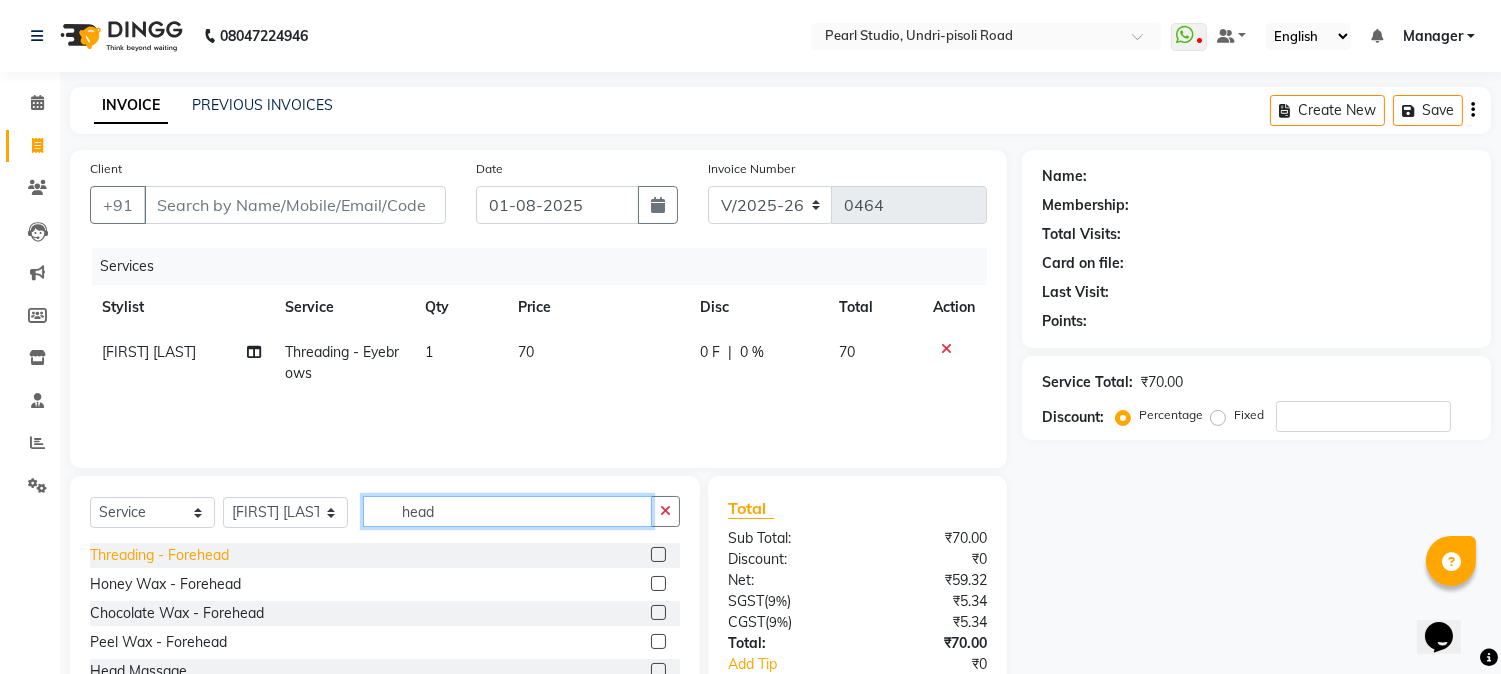 type on "head" 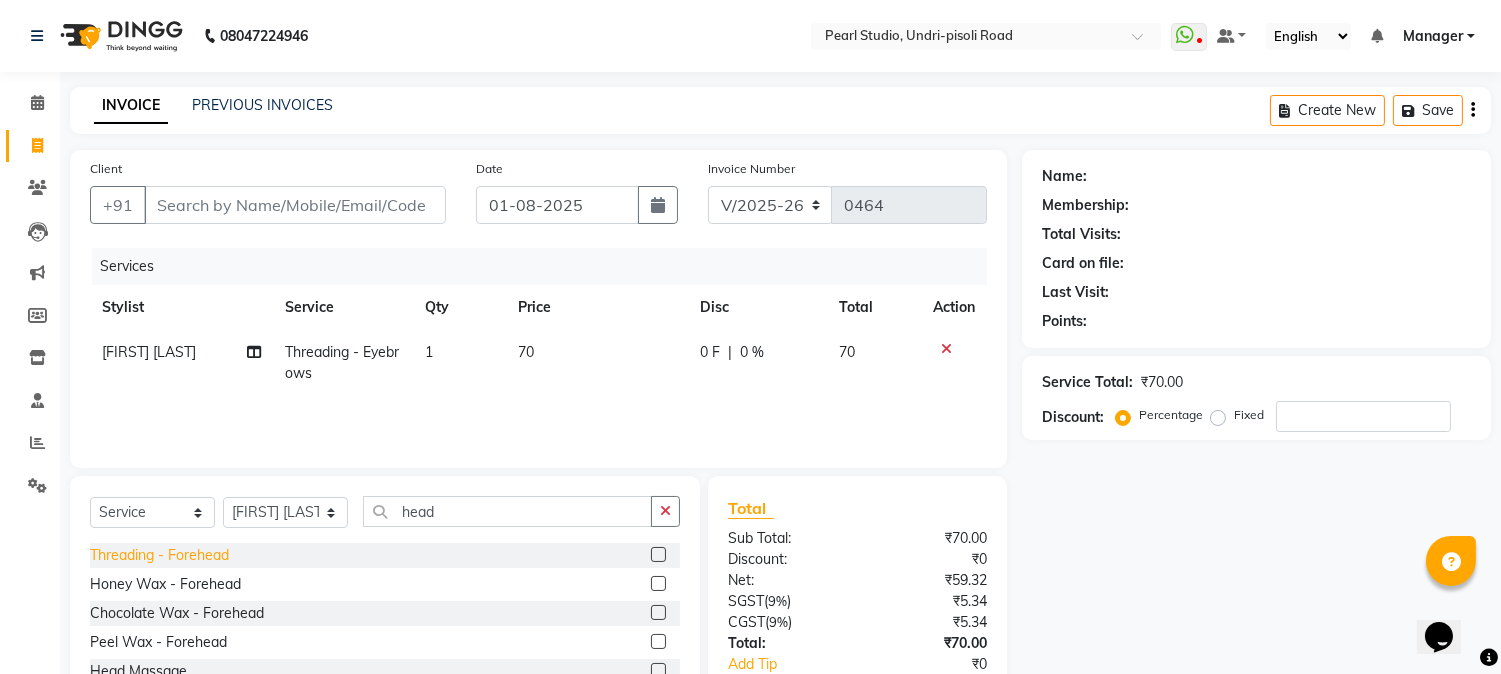 click on "Threading - Forehead" 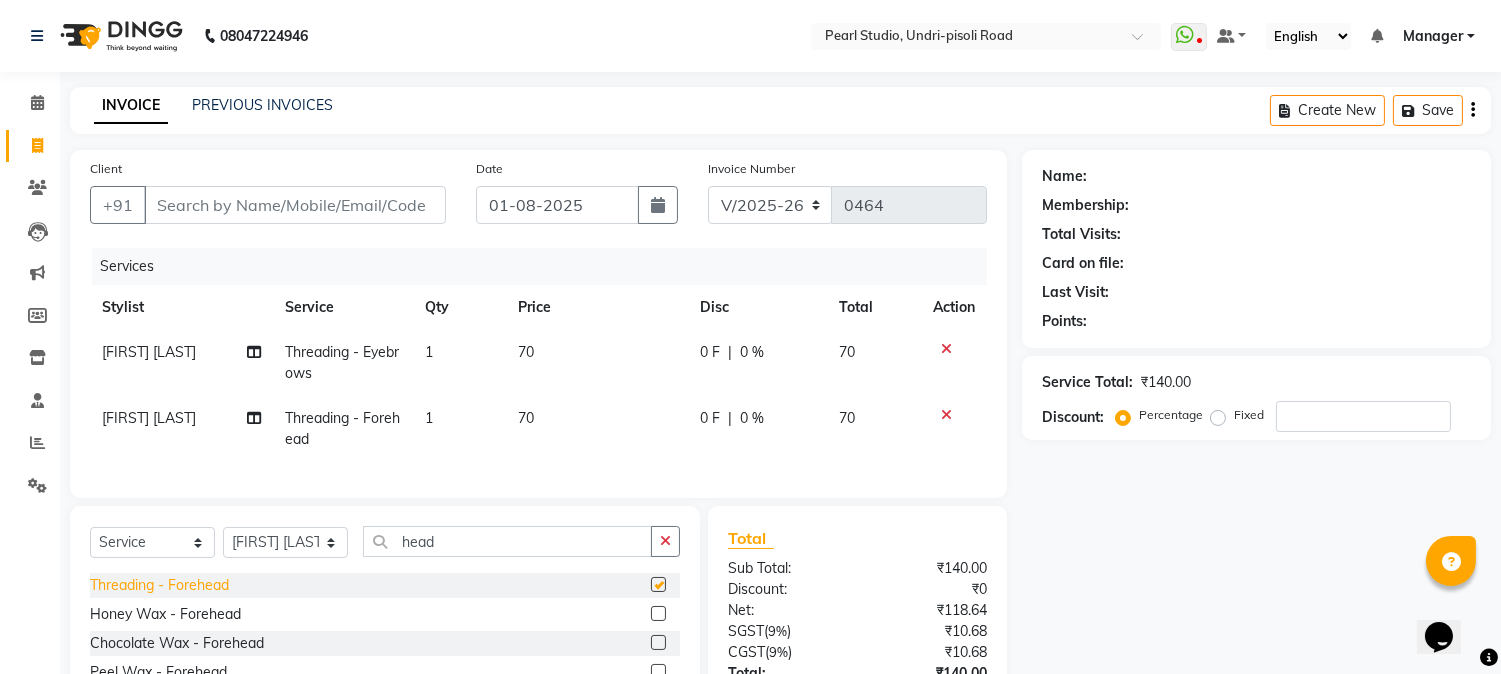 checkbox on "false" 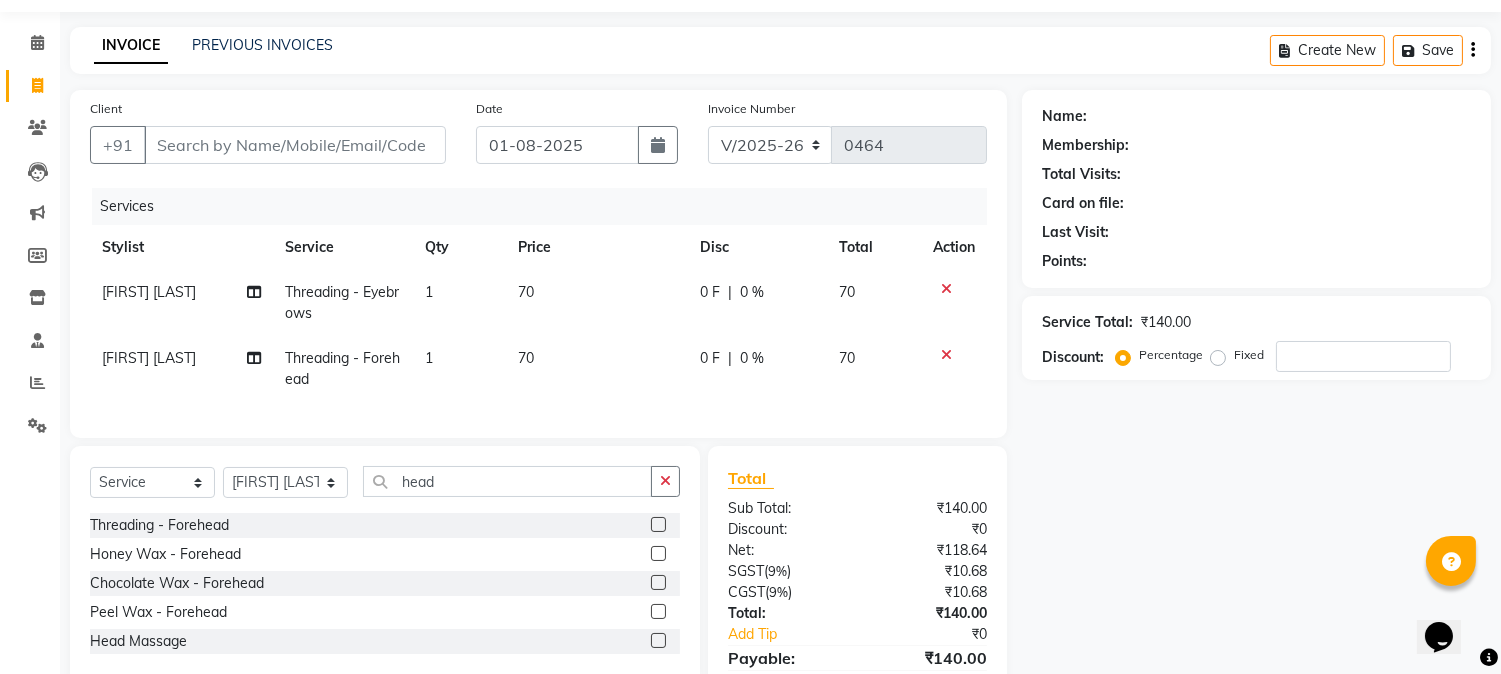 scroll, scrollTop: 111, scrollLeft: 0, axis: vertical 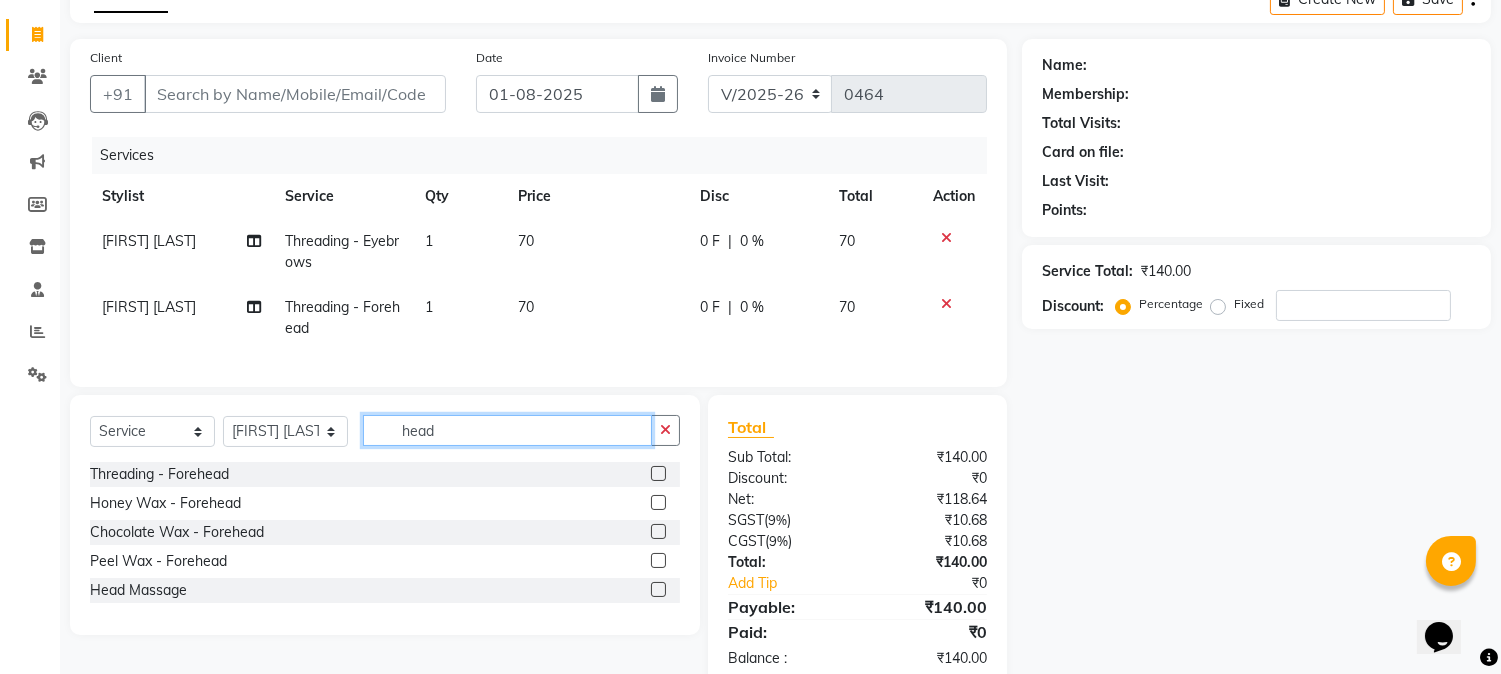 drag, startPoint x: 450, startPoint y: 442, endPoint x: 356, endPoint y: 443, distance: 94.00532 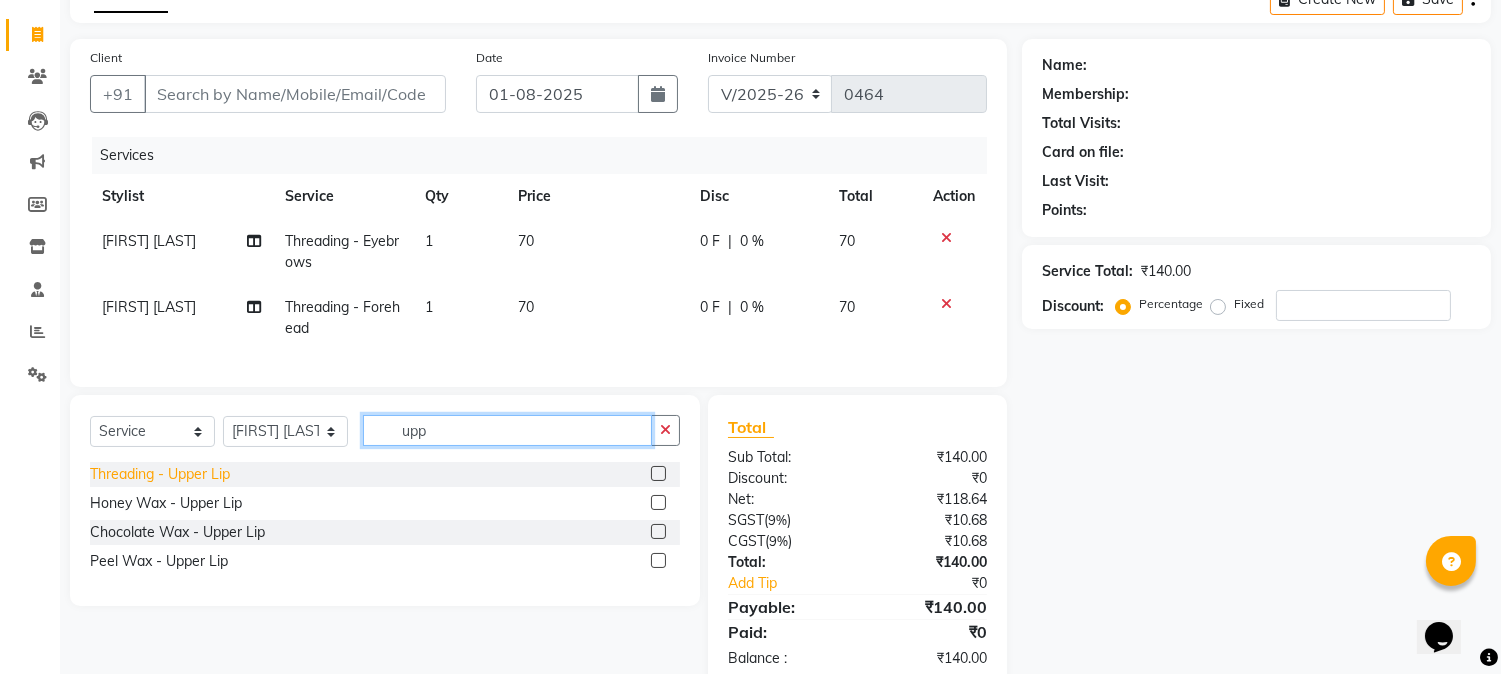type on "upp" 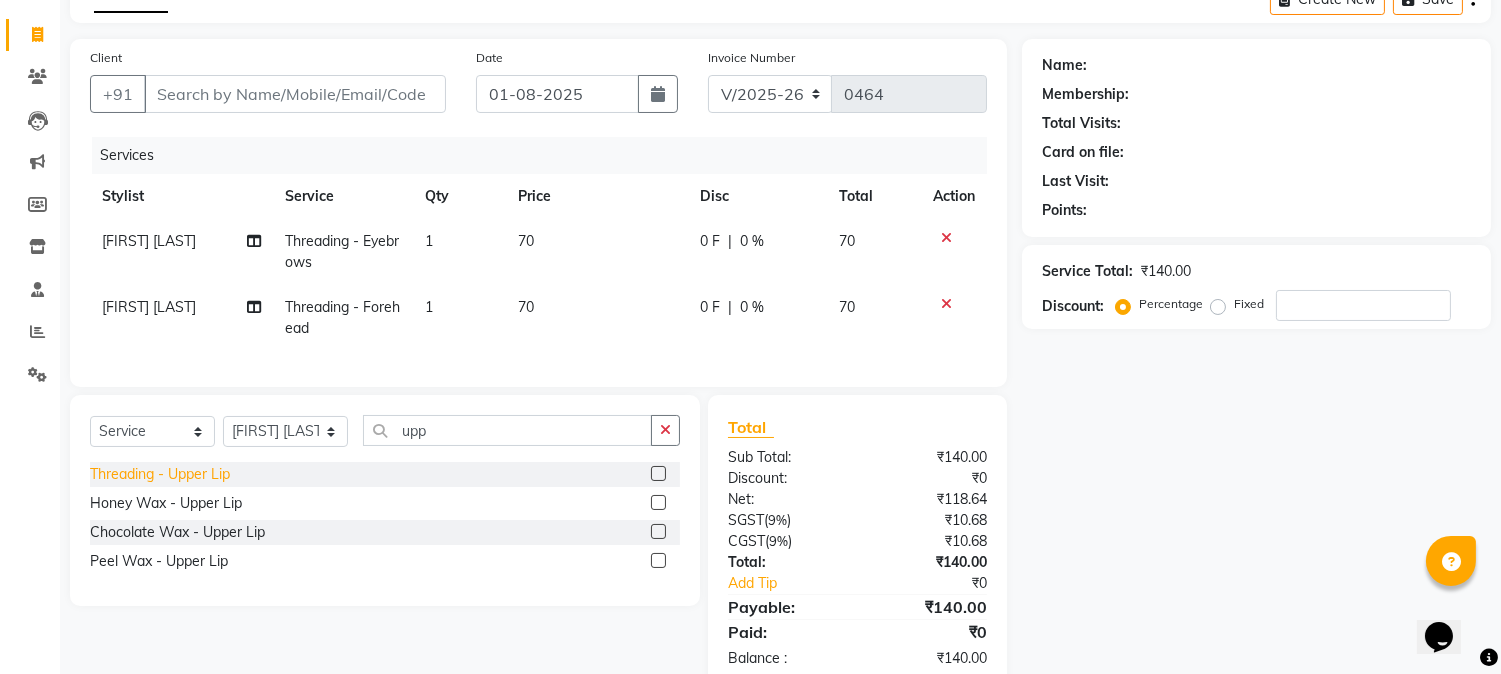 click on "Threading - Upper Lip" 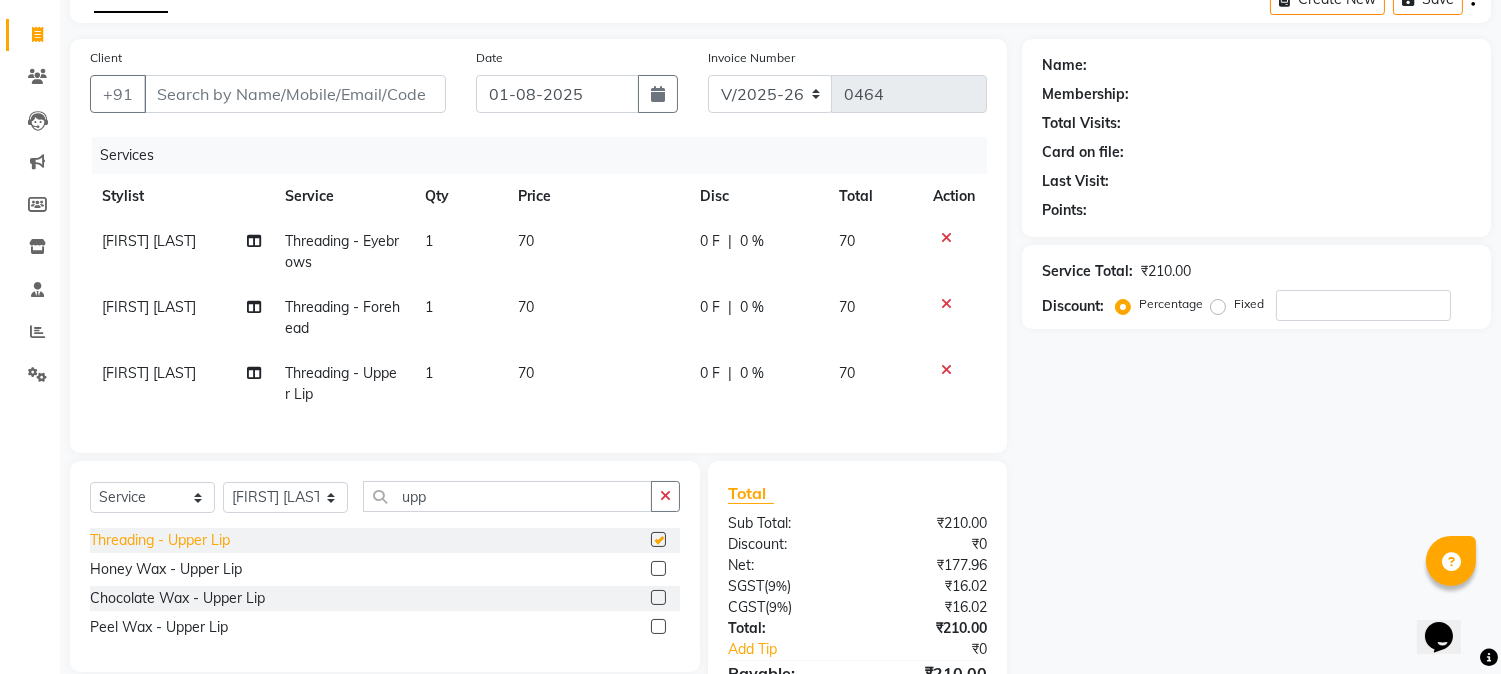 checkbox on "false" 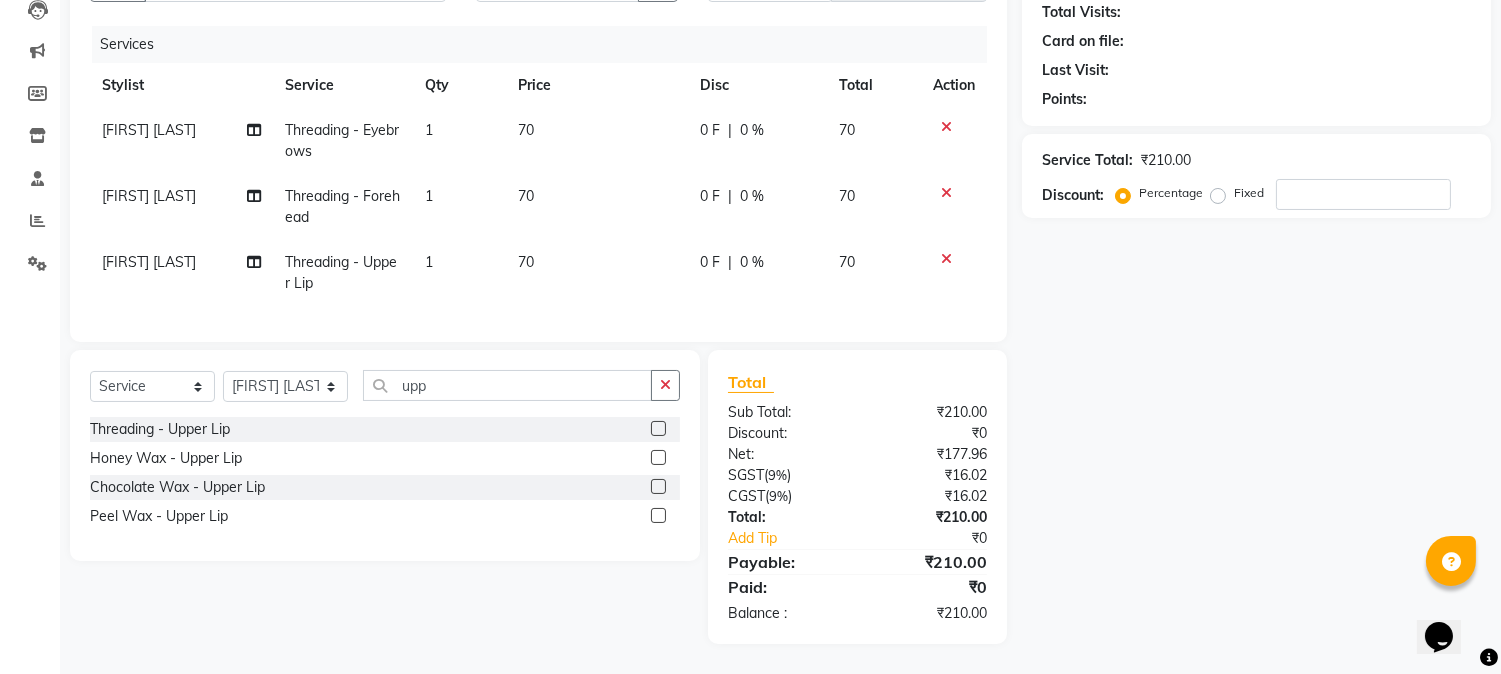 scroll, scrollTop: 0, scrollLeft: 0, axis: both 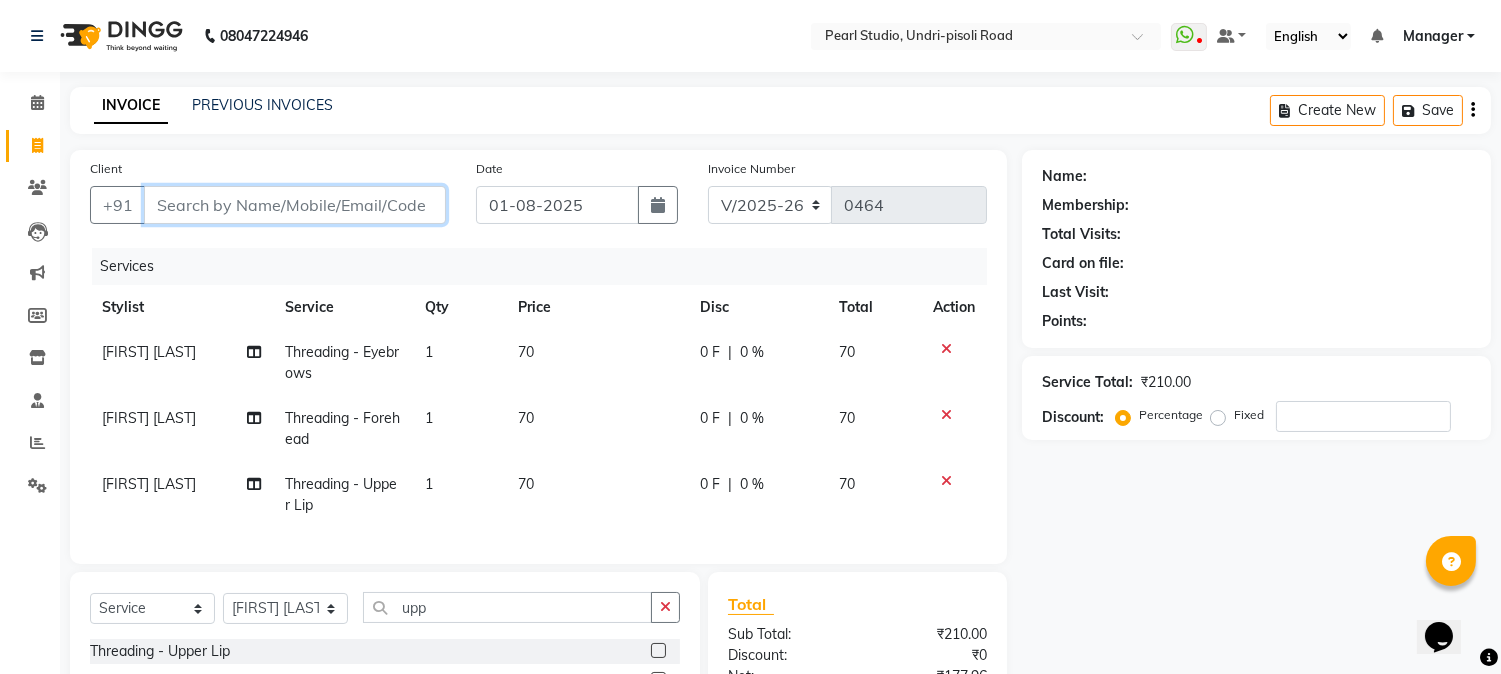 click on "Client" at bounding box center [295, 205] 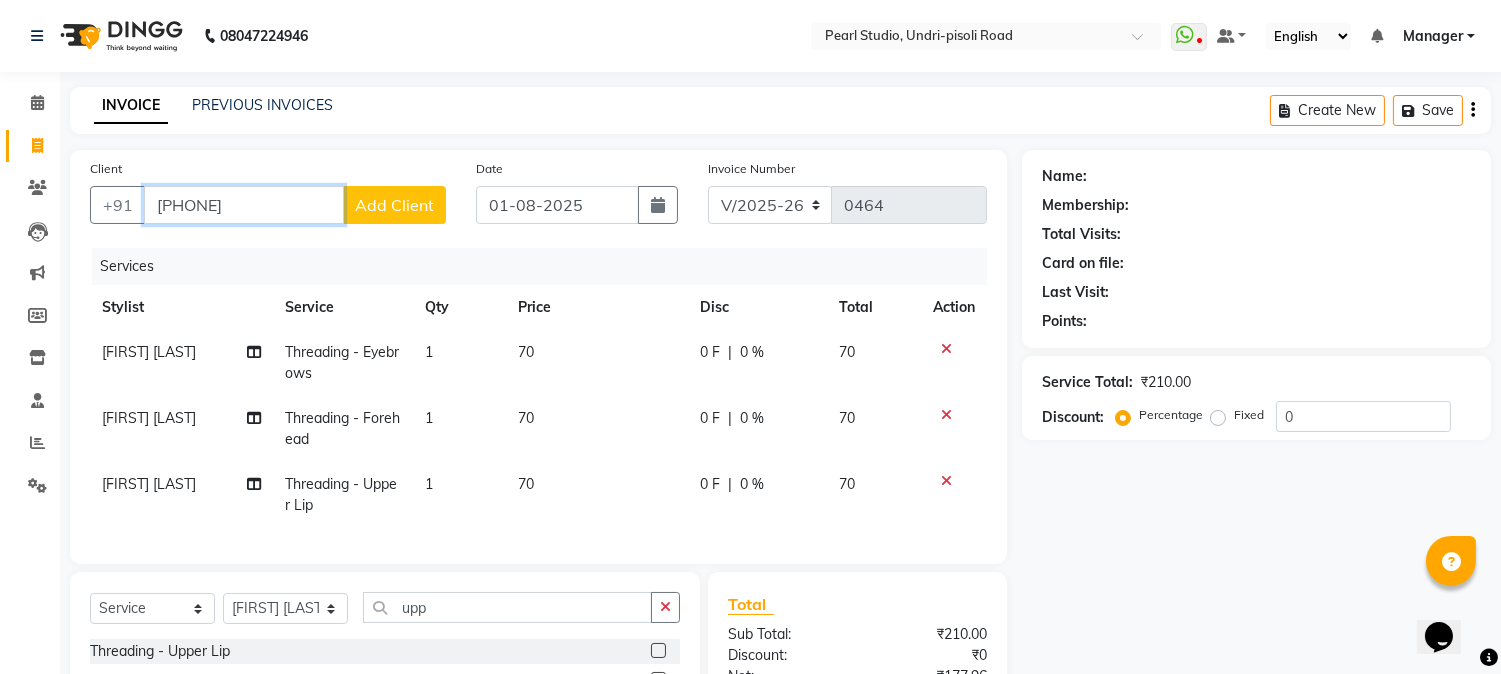click on "[PHONE]" at bounding box center [244, 205] 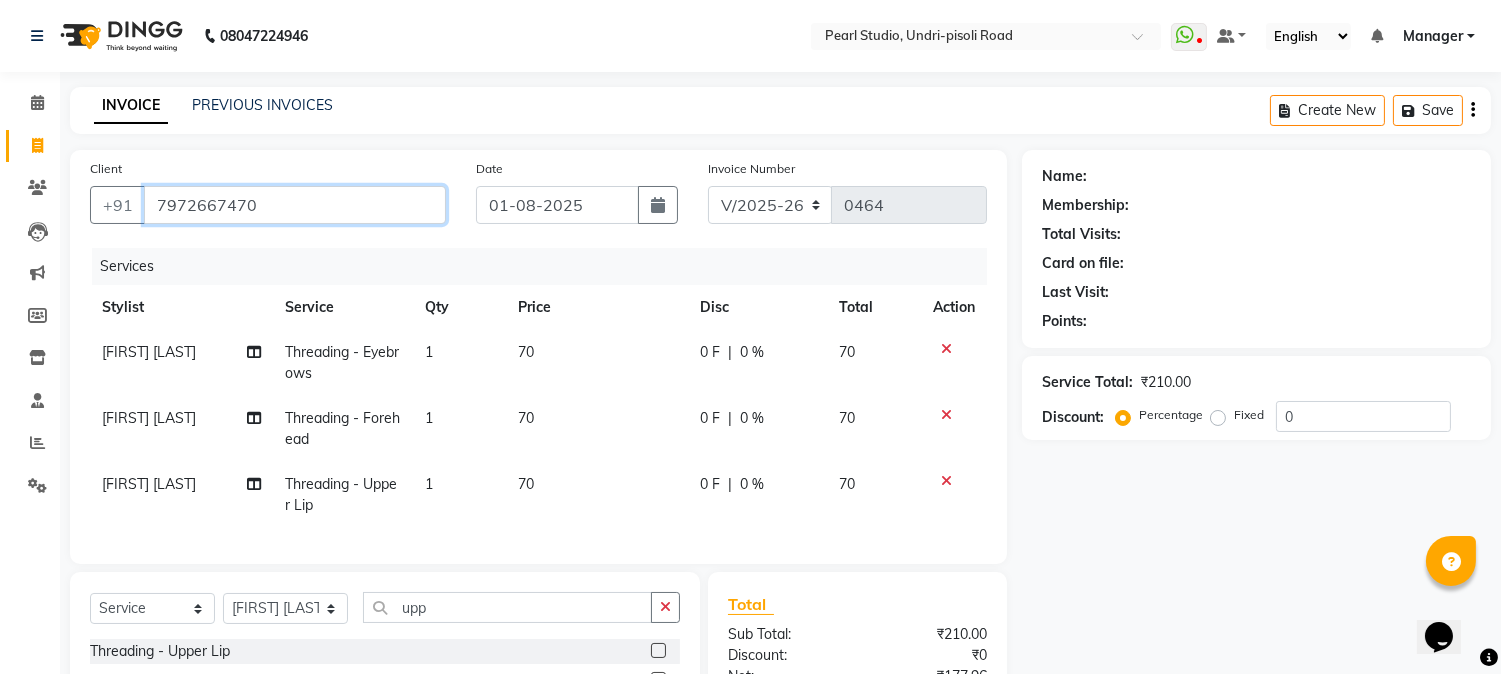 type on "7972667470" 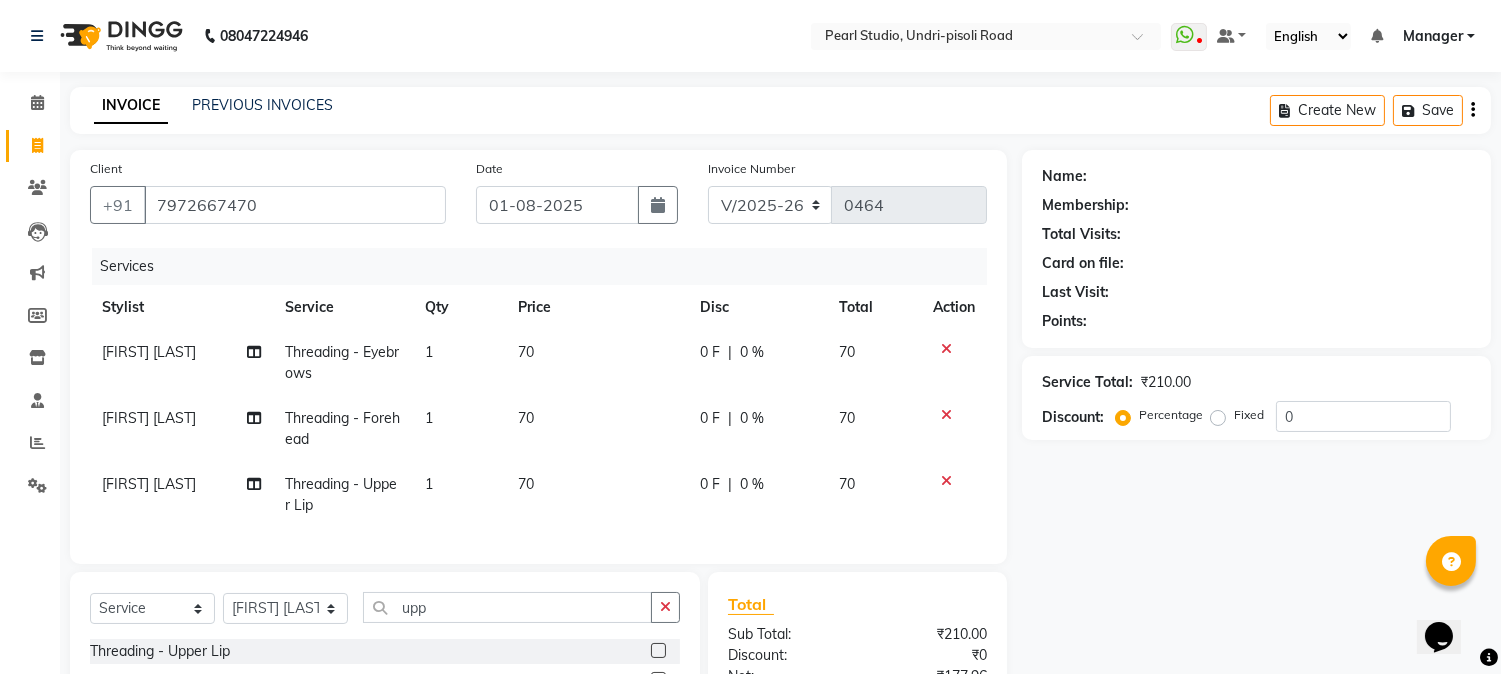 select on "1: Object" 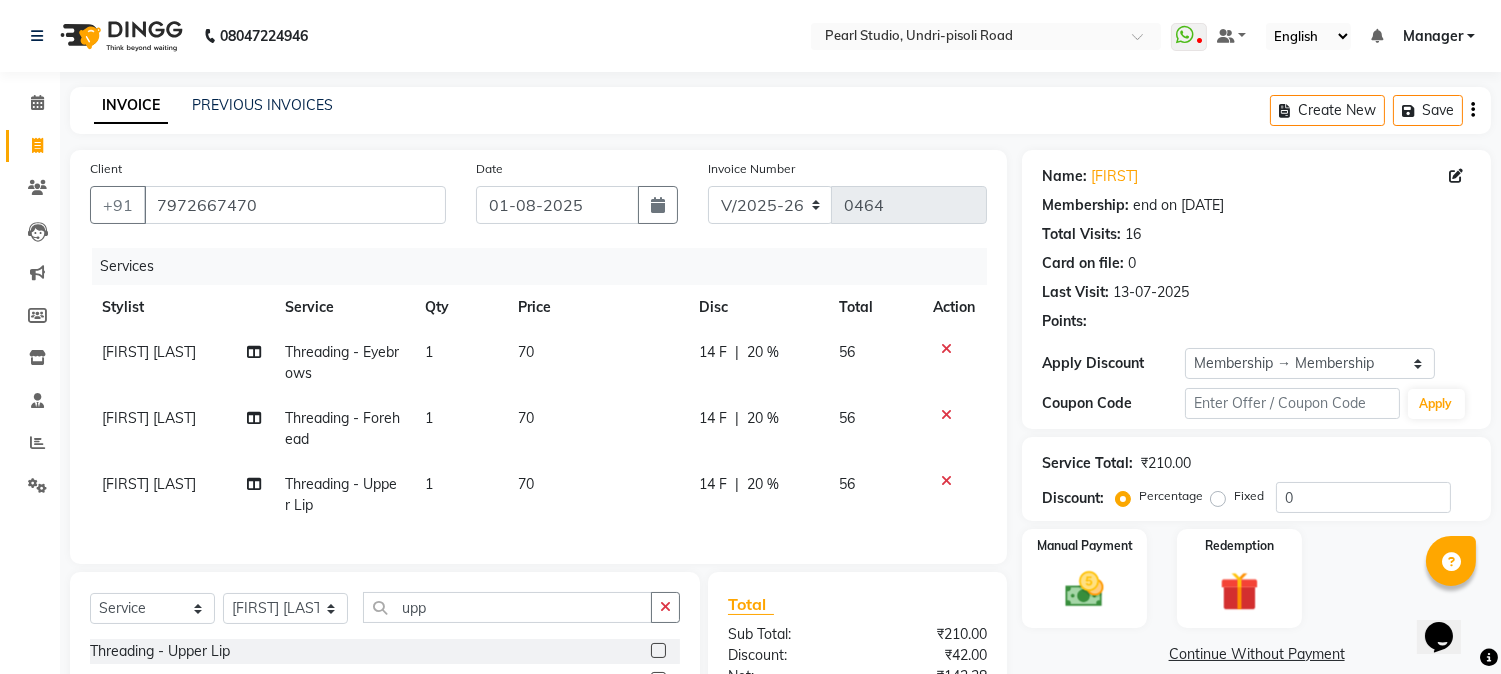 type on "20" 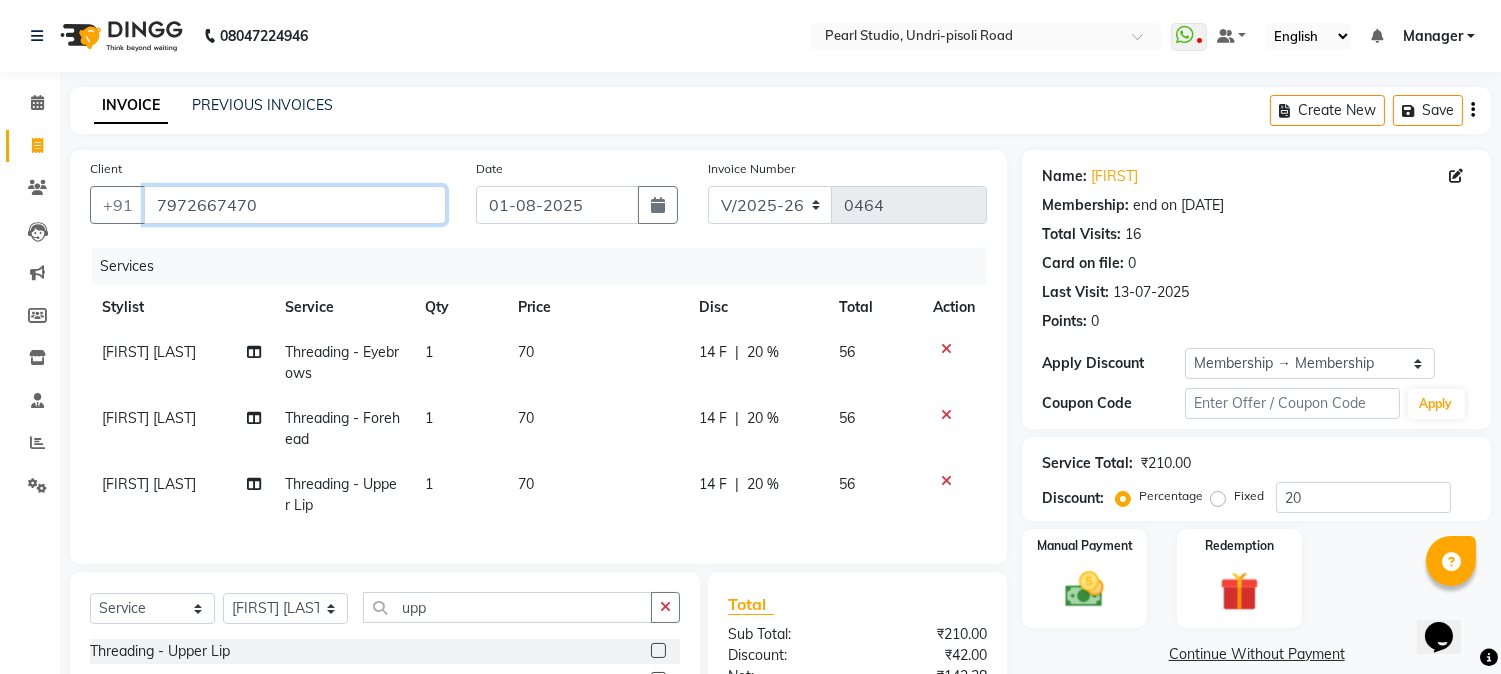 click on "7972667470" at bounding box center (295, 205) 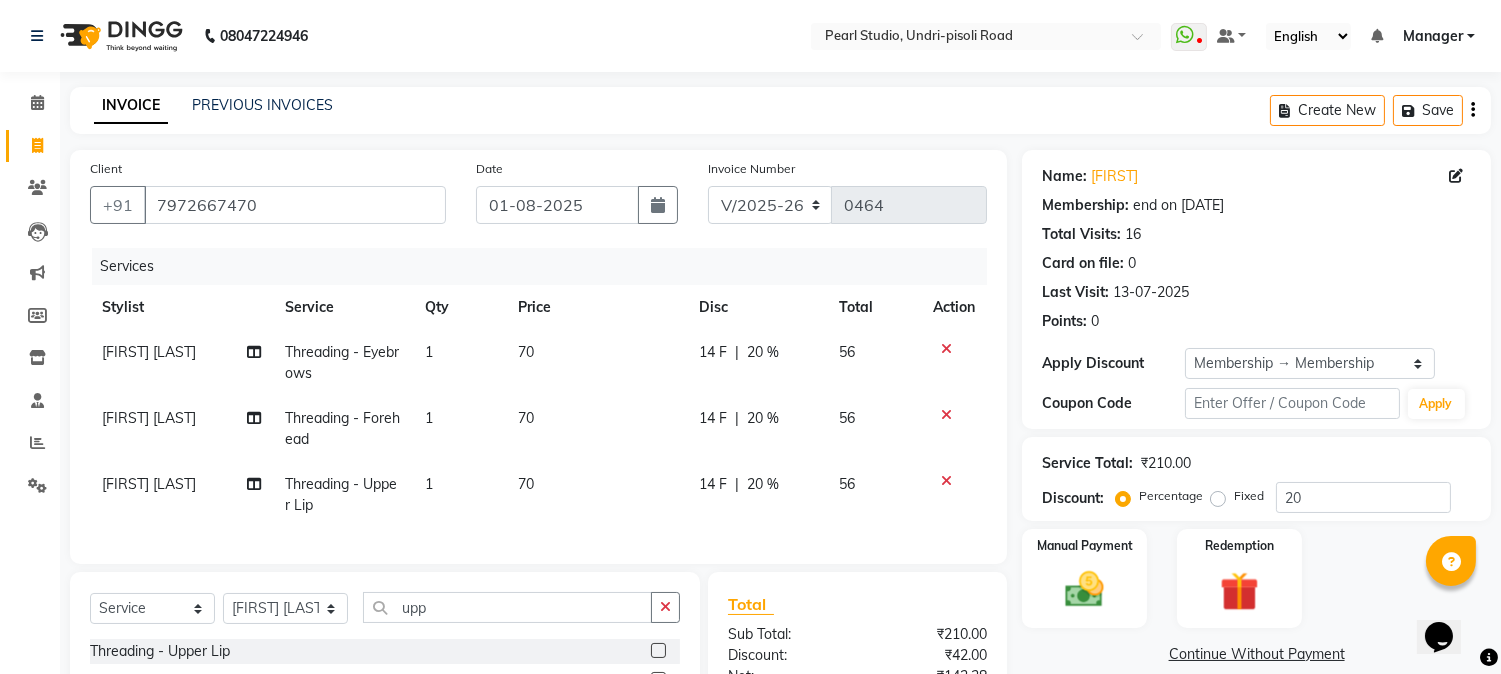 click on "INVOICE PREVIOUS INVOICES Create New   Save  Client +91 [PHONE] Date [DATE] Invoice Number V/2025 V/2025-26 0464 Services Stylist Service Qty Price Disc Total Action [FIRST] [LAST] Threading - Eyebrows 1 70 14 F | 20 % 56 [FIRST] [LAST] Threading - Forehead 1 70 14 F | 20 % 56 [FIRST] [LAST] Threading - Upper Lip 1 70 14 F | 20 % 56 Select  Service  Product  Membership  Package Voucher Prepaid Gift Card  Select Stylist Manager [FIRST] [LAST] [FIRST] [LAST] [FIRST] [FIRST] [LAST] [FIRST] [LAST] [FIRST] [FIRST] [LAST] upp Threading - Upper Lip  Honey Wax - Upper Lip  Chocolate Wax - Upper Lip  Peel Wax - Upper Lip  Total Sub Total: ₹210.00 Discount: ₹42.00 Net: ₹142.38 SGST  ( 9% ) ₹12.81 CGST  ( 9% ) ₹12.81 Total: ₹168.00 Add Tip ₹0 Payable: ₹168.00 Paid: ₹0 Balance   : ₹168.00 Name: [FIRST]  Membership: end on [DATE] Total Visits:  16 Card on file:  0 Last Visit:   [DATE] Points:   0  Apply Discount Select Membership → Membership Coupon Code Apply Service Total: Discount:" 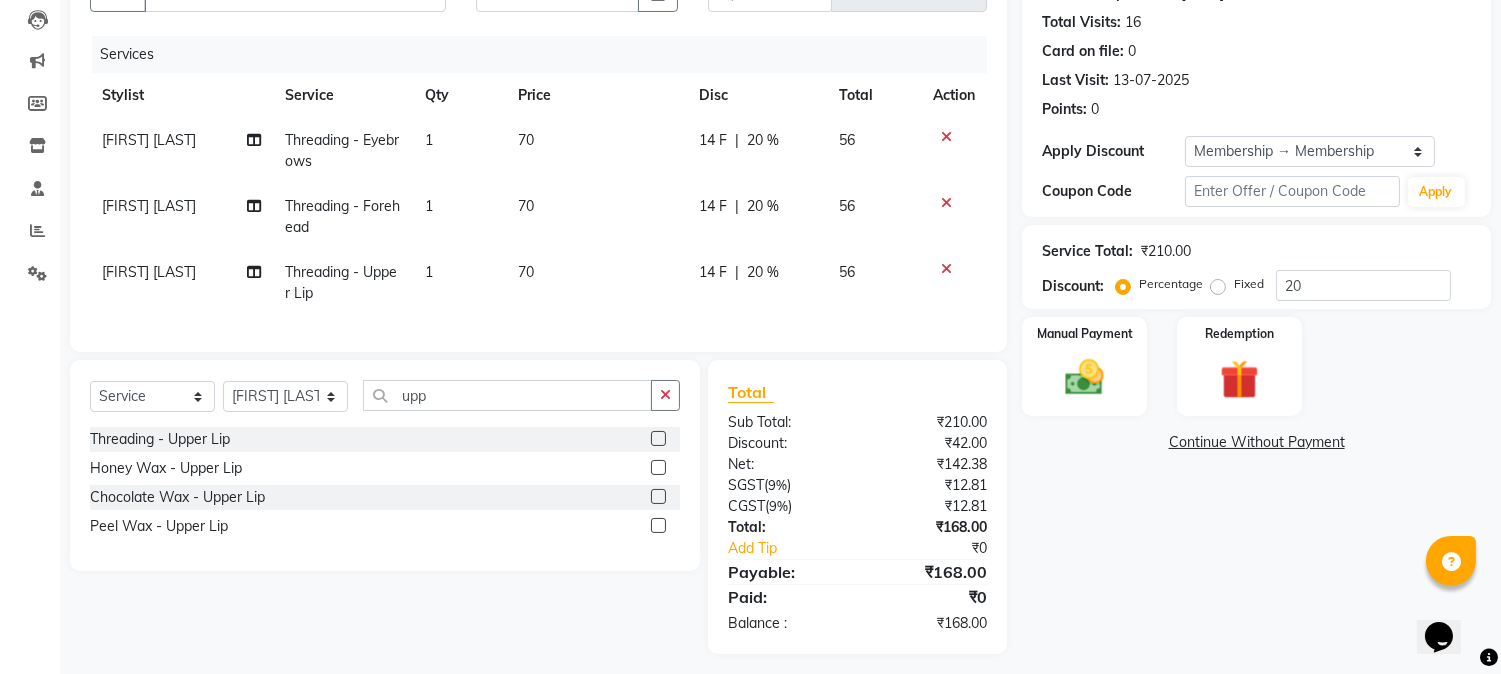 scroll, scrollTop: 238, scrollLeft: 0, axis: vertical 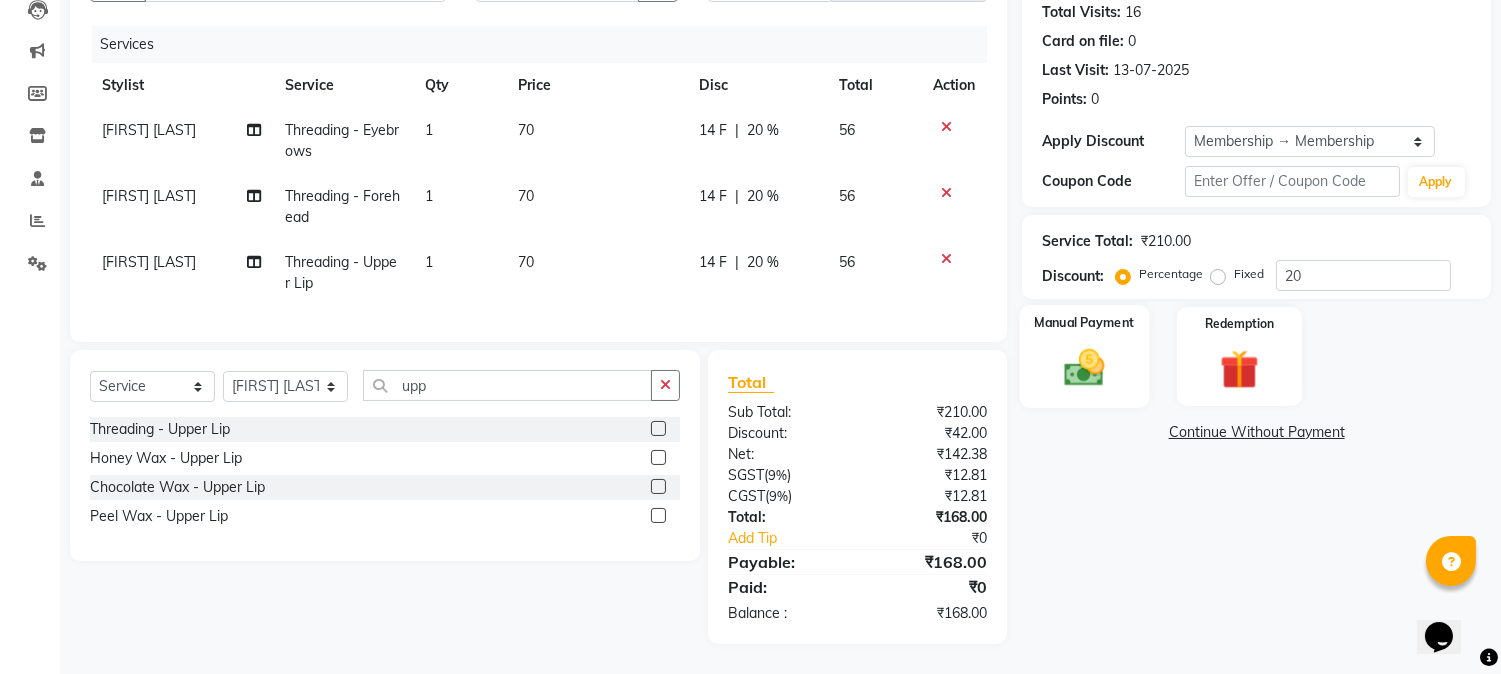 click 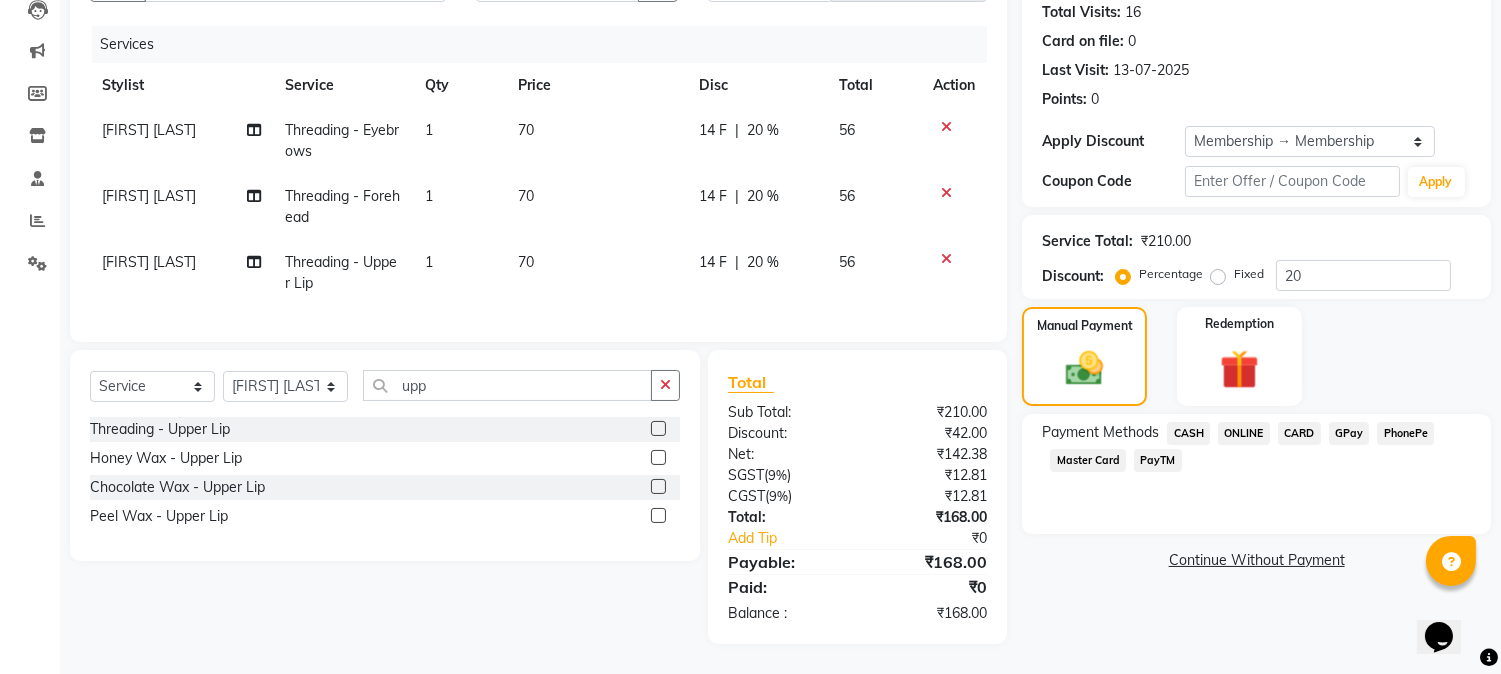 click on "PayTM" 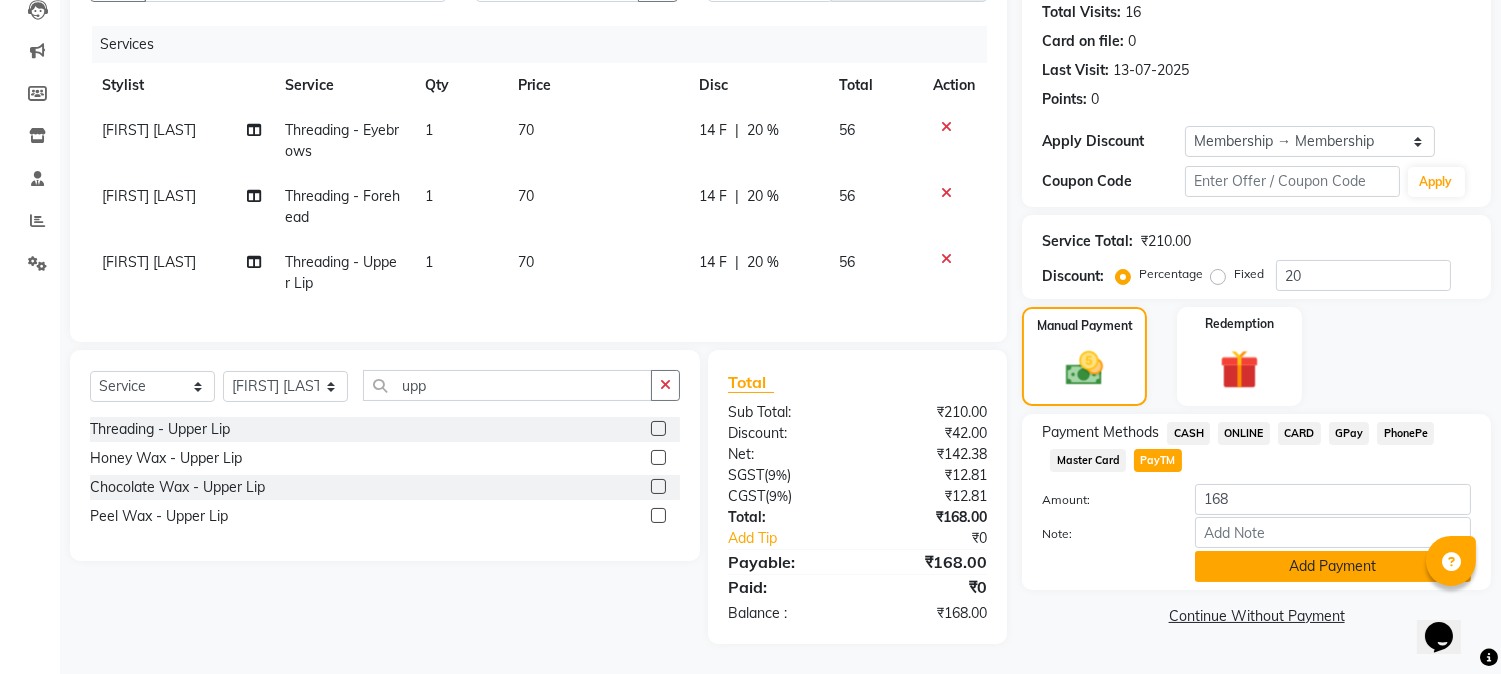 click on "Add Payment" 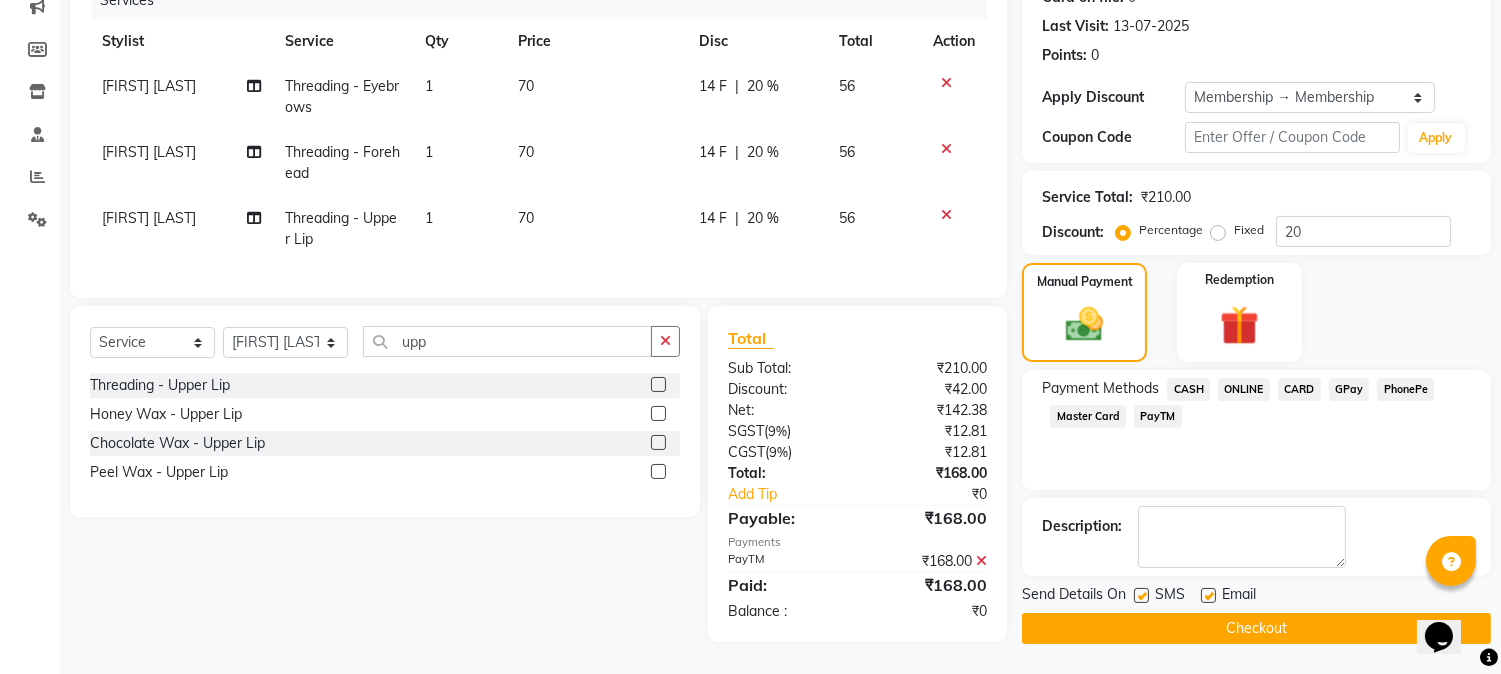 scroll, scrollTop: 280, scrollLeft: 0, axis: vertical 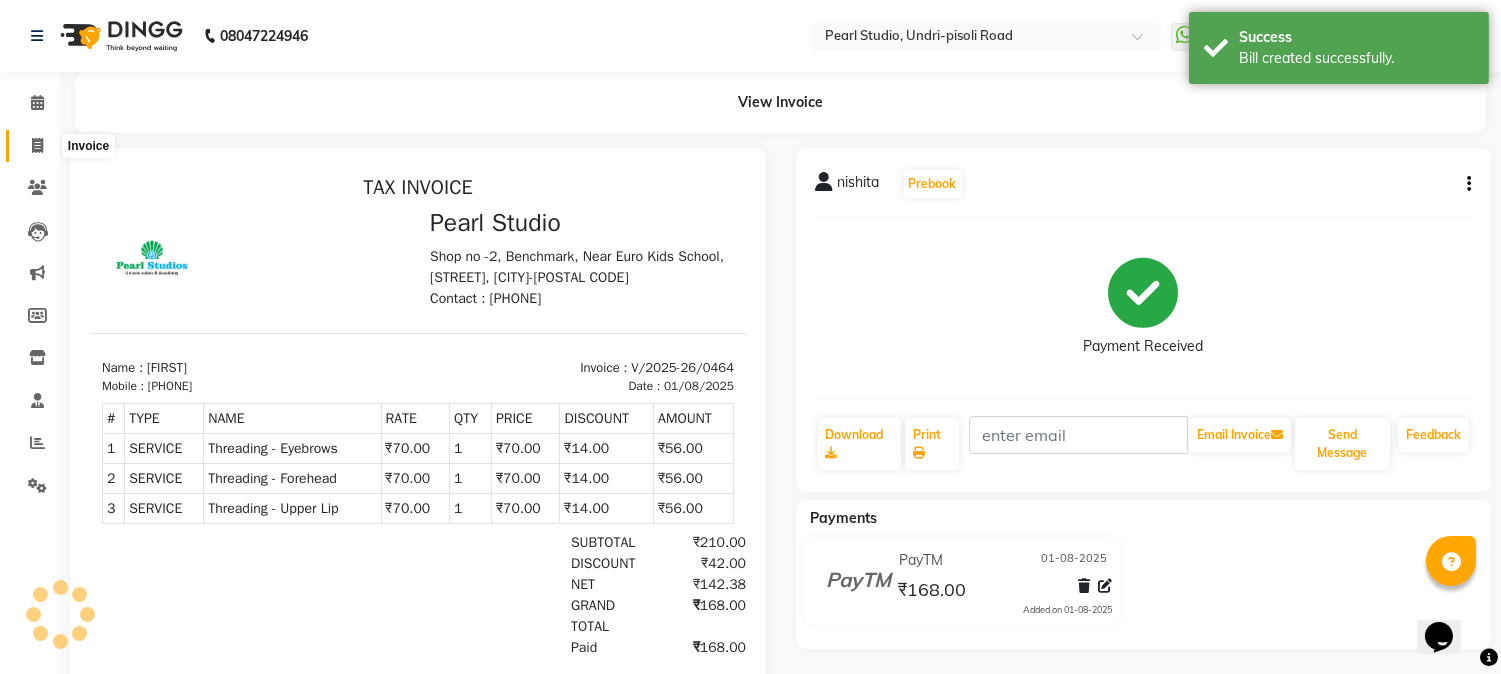 click 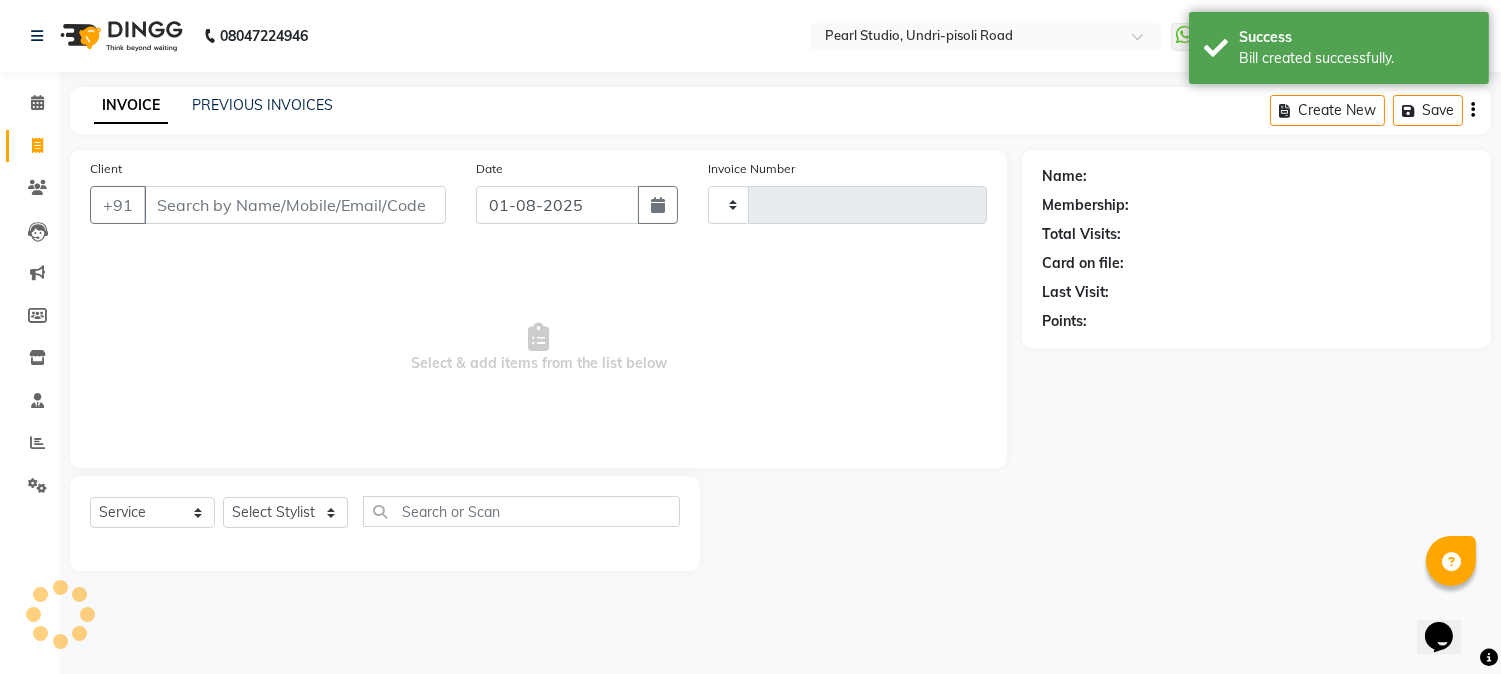 type on "0465" 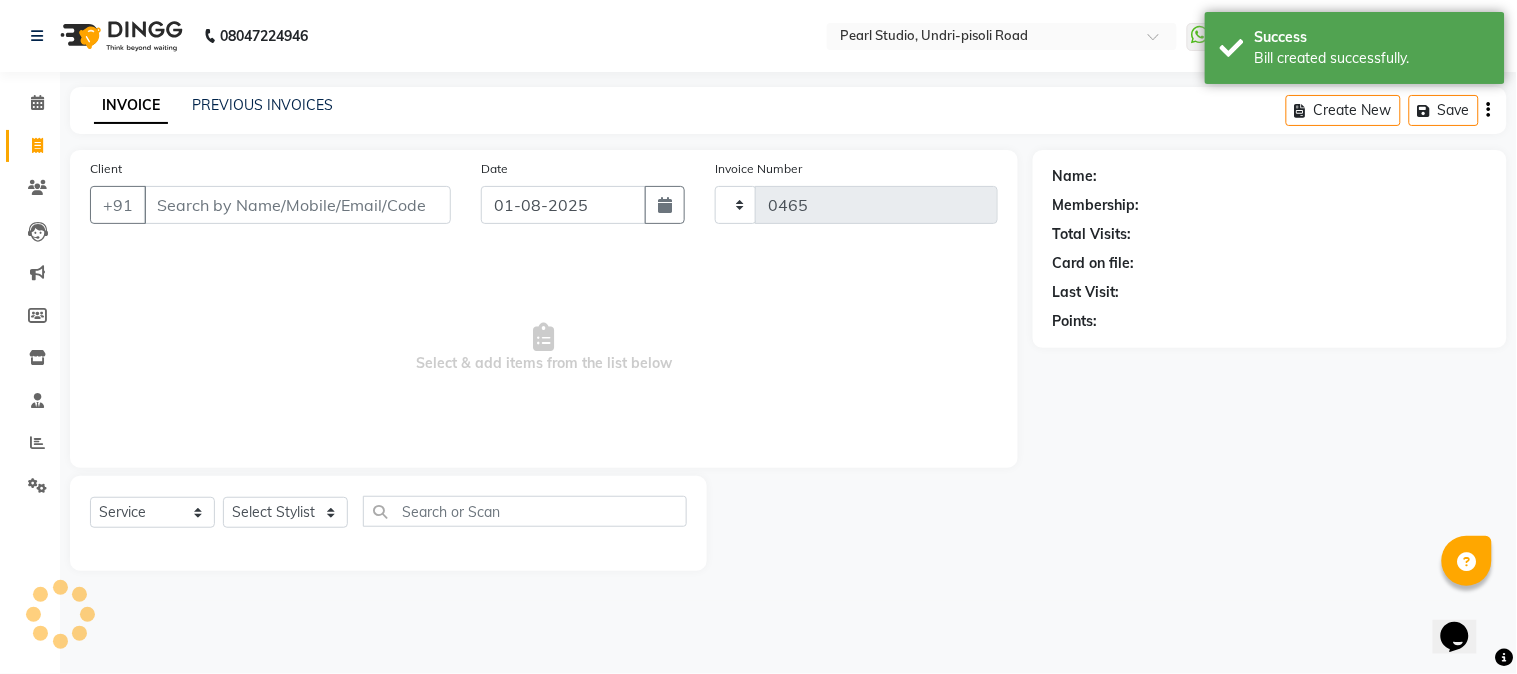 select on "5290" 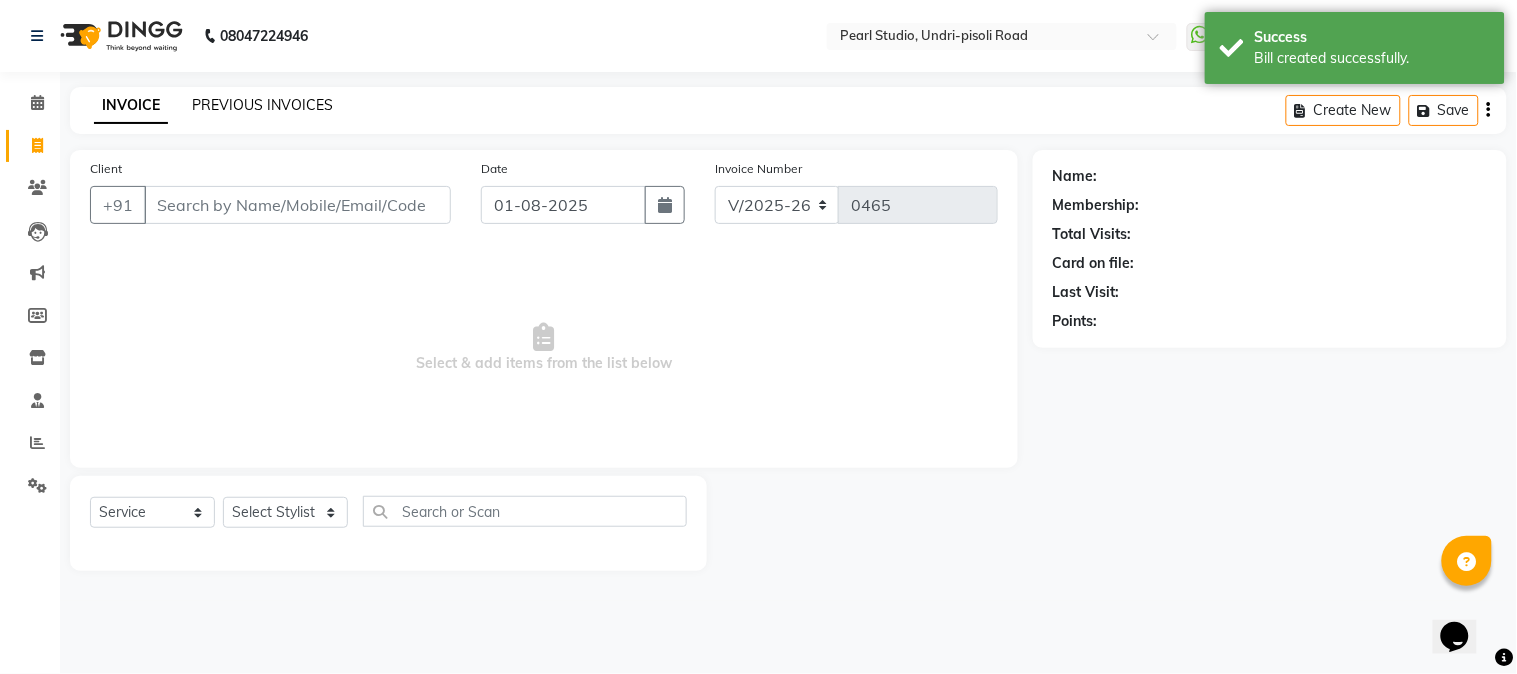 click on "PREVIOUS INVOICES" 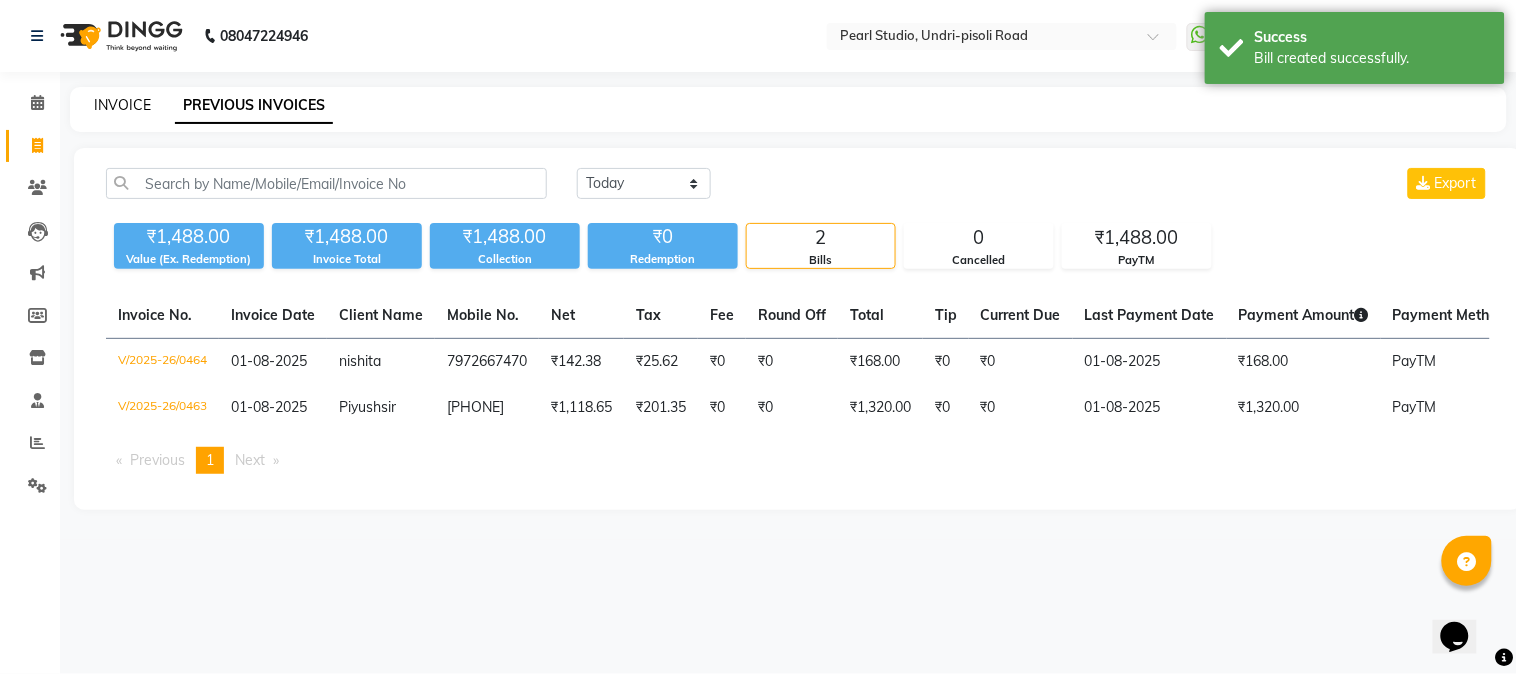 click on "INVOICE" 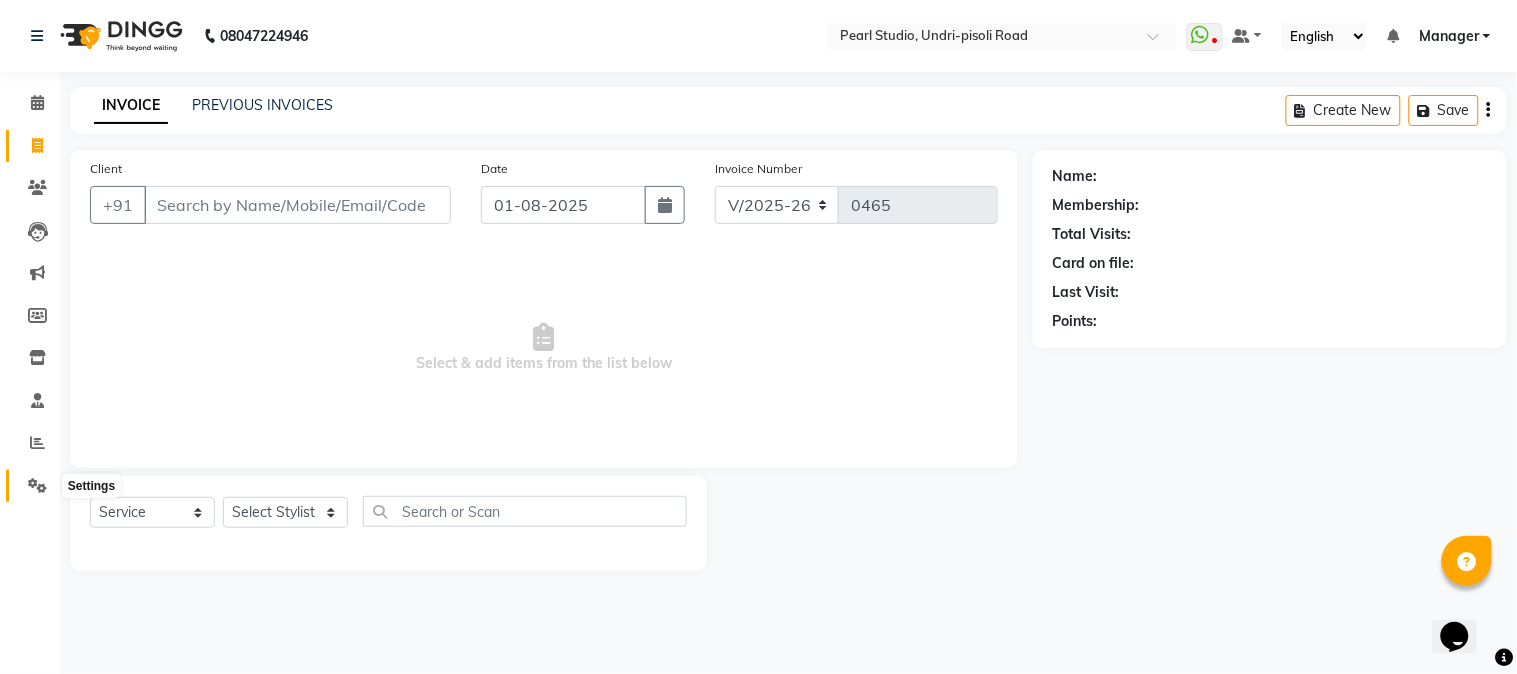 click 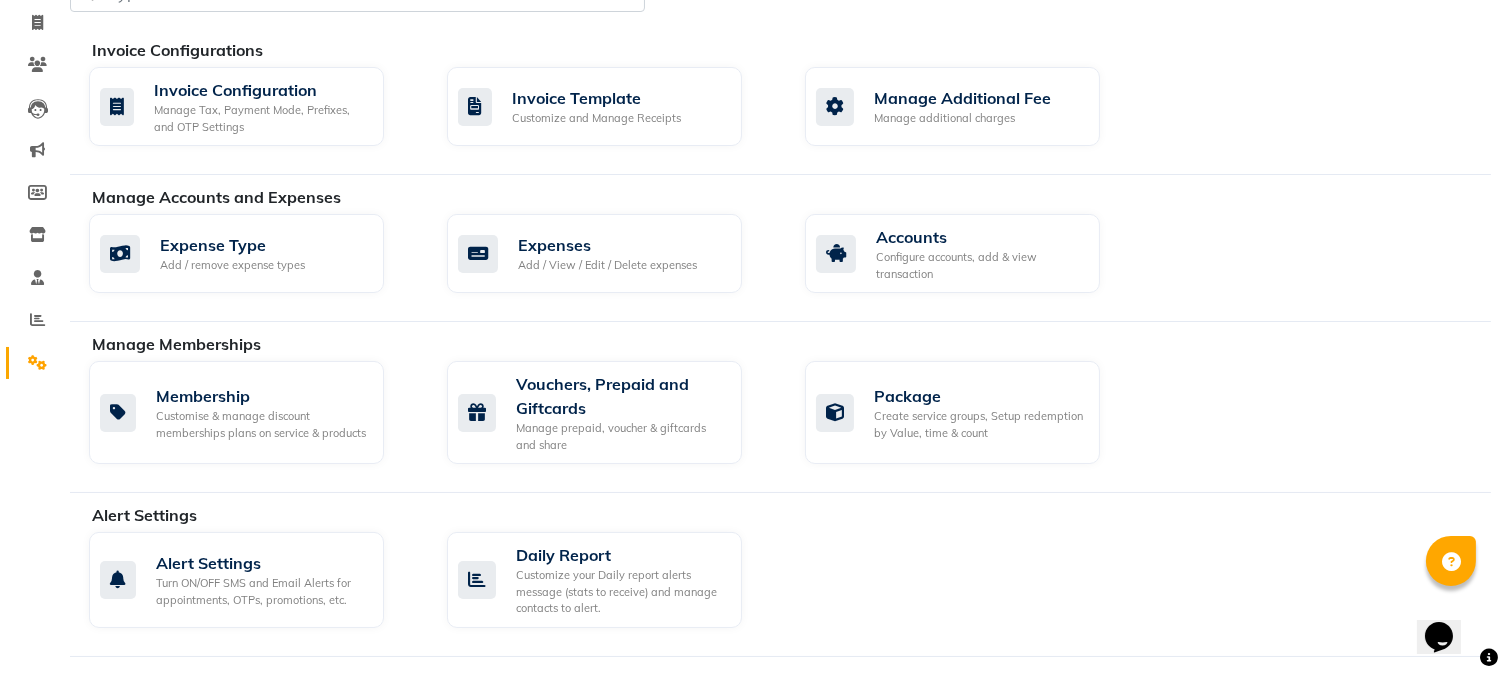 scroll, scrollTop: 0, scrollLeft: 0, axis: both 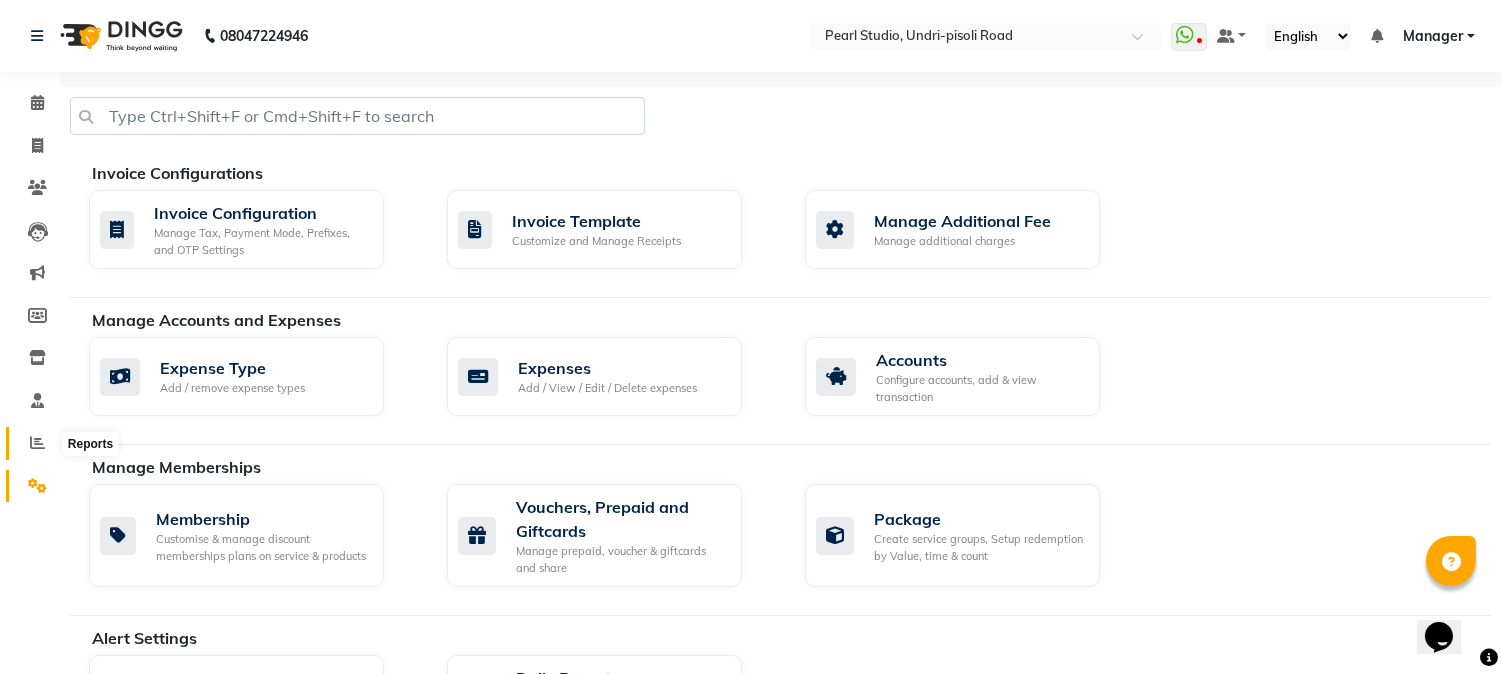 click 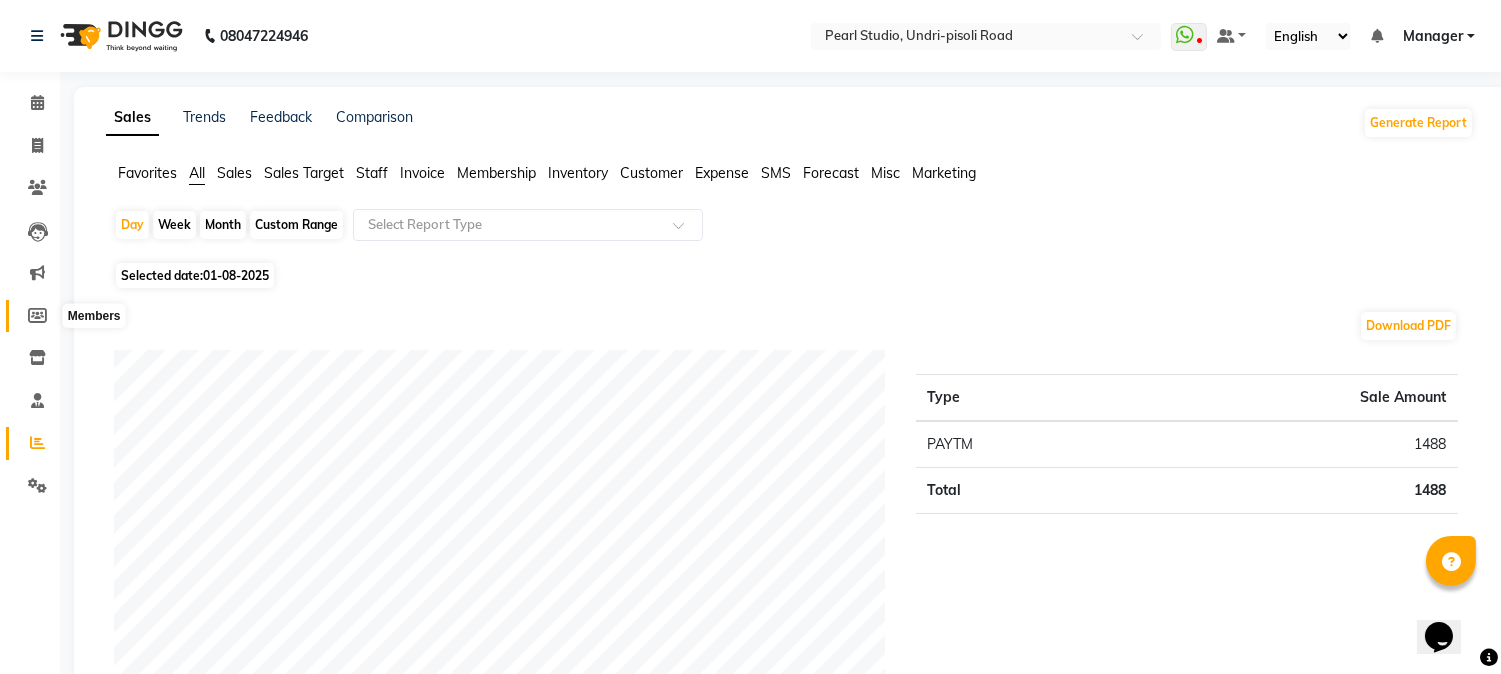 click 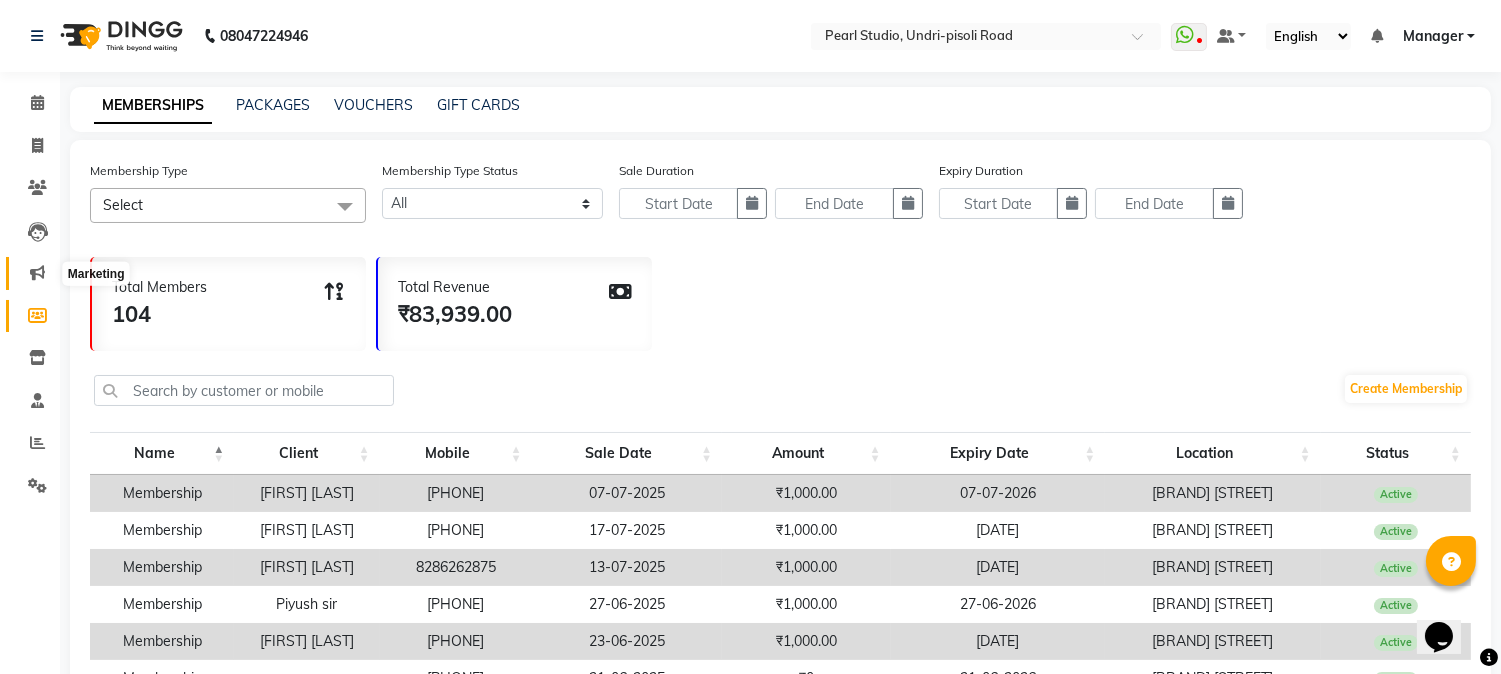 click 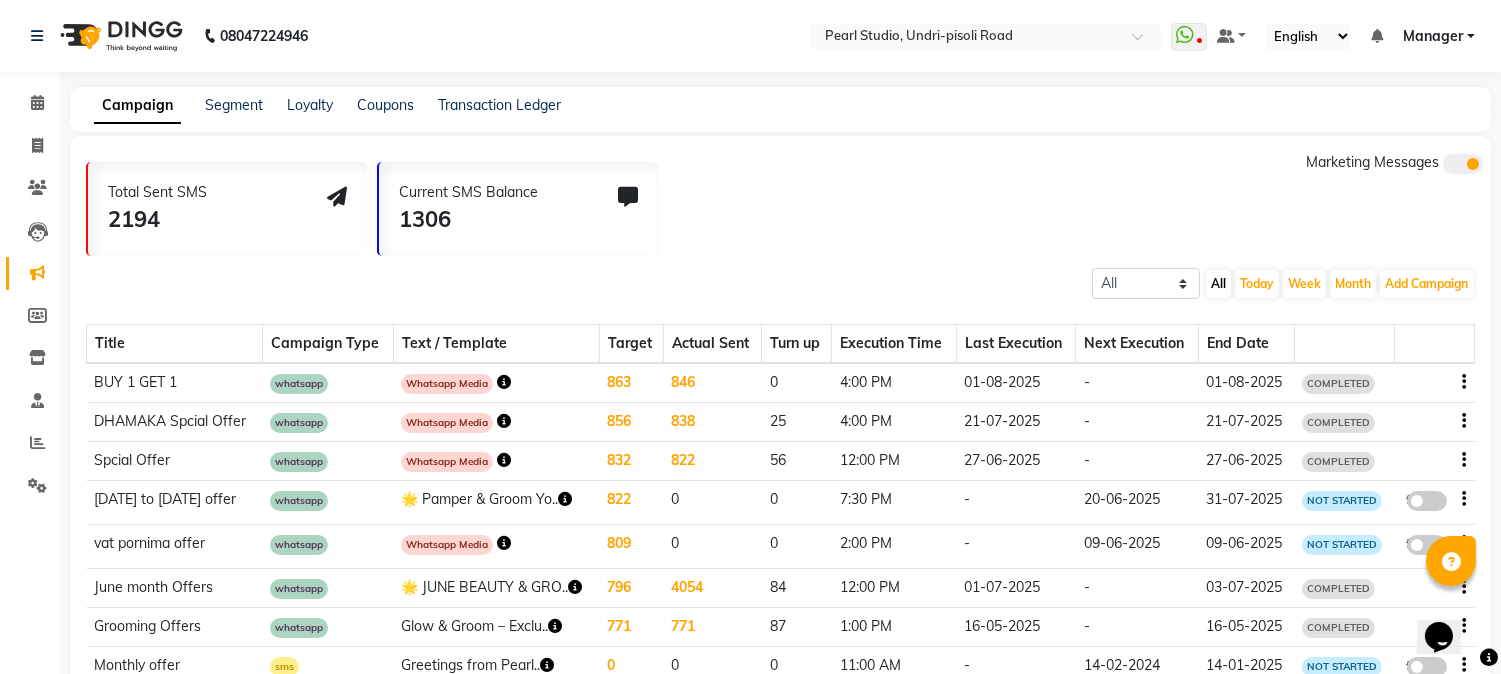 click 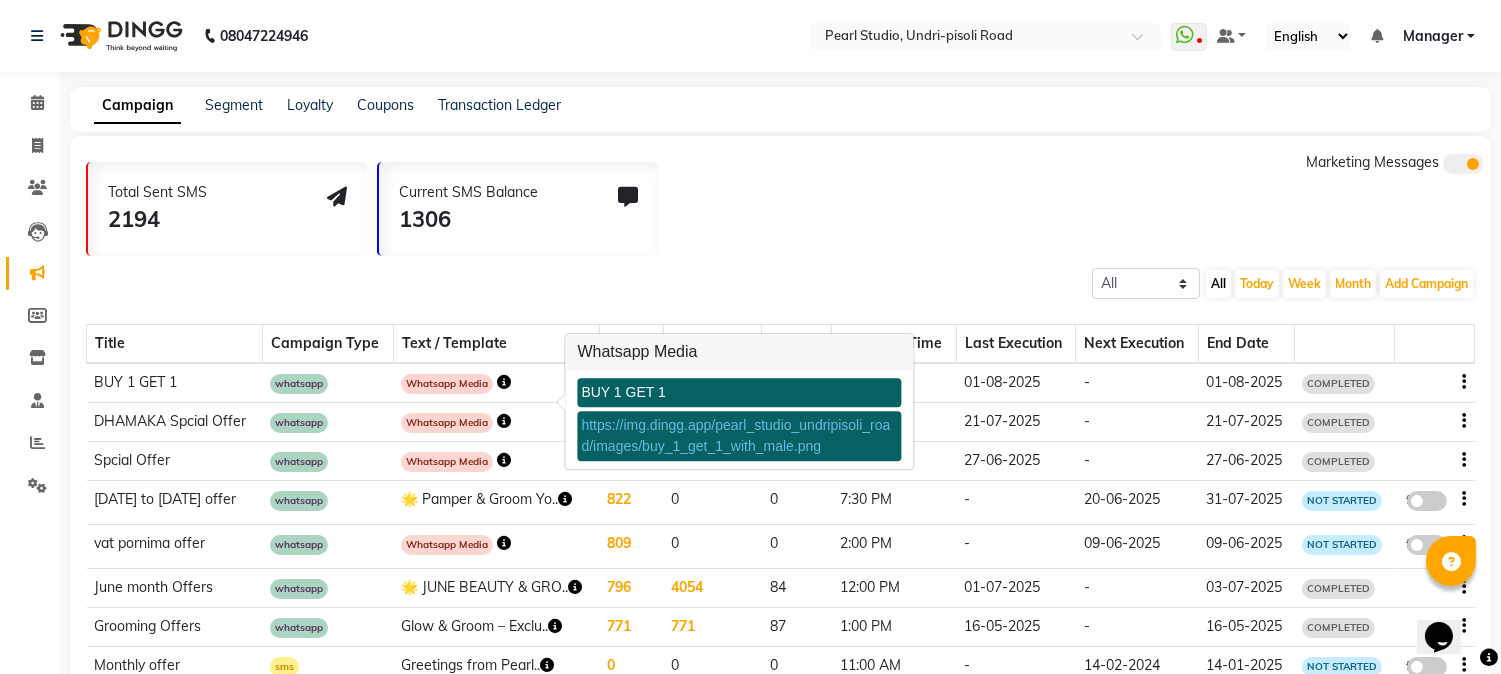 click on "Whatsapp Media" 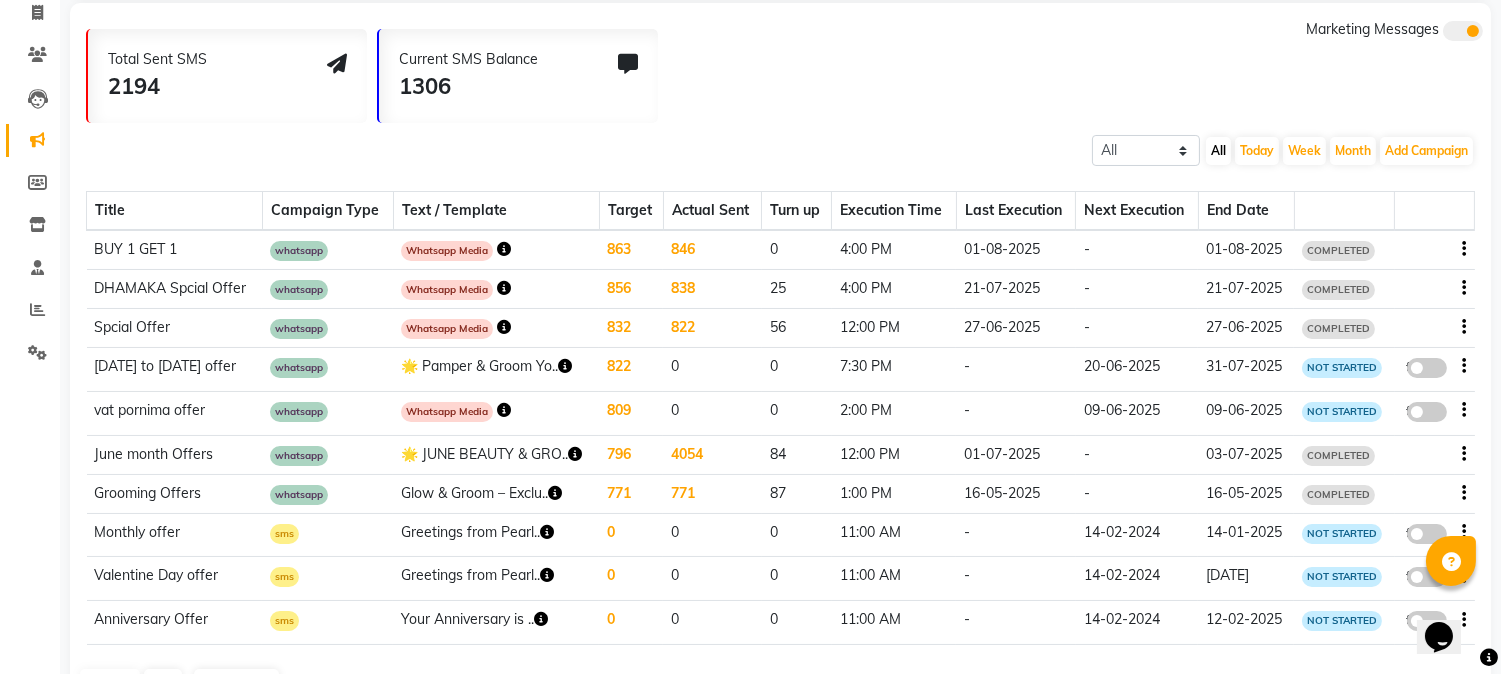 scroll, scrollTop: 0, scrollLeft: 0, axis: both 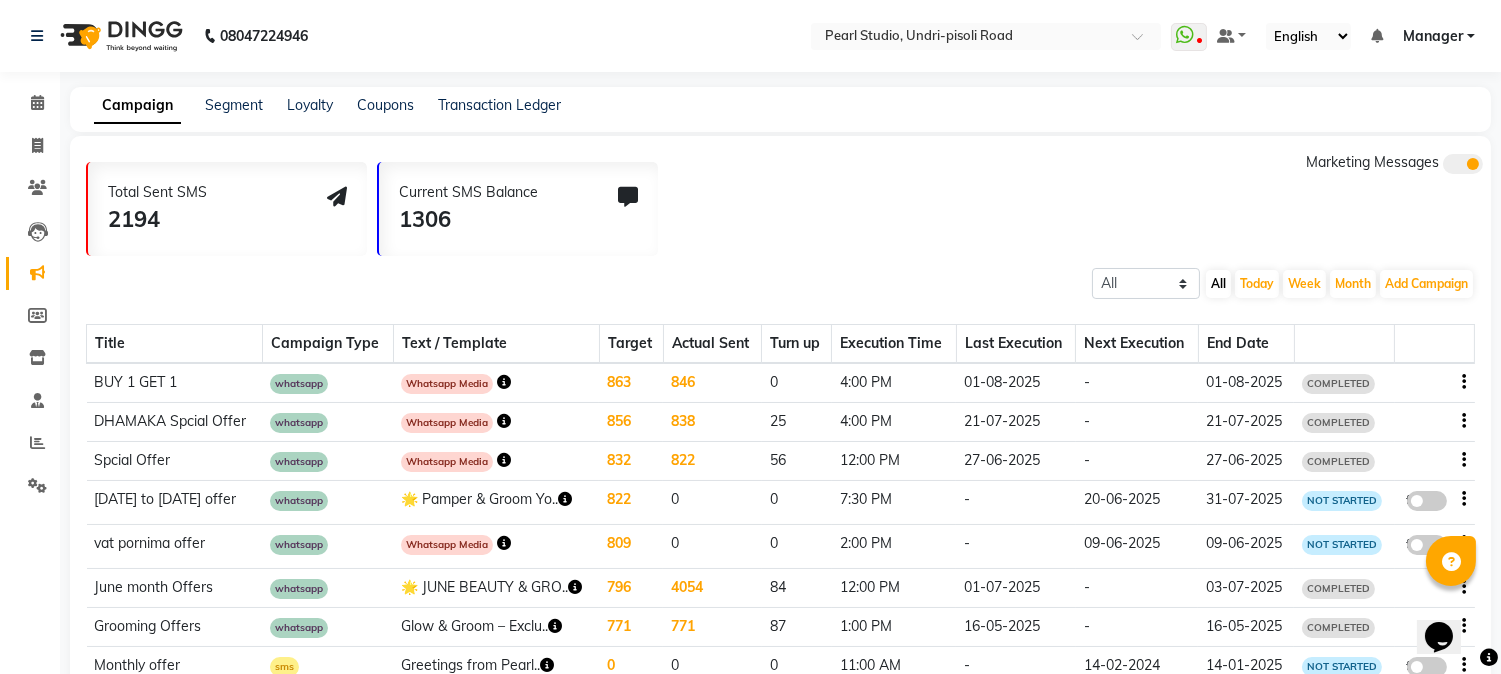 click on "Total Sent SMS 2194 Current SMS Balance 1306 Marketing Messages" 